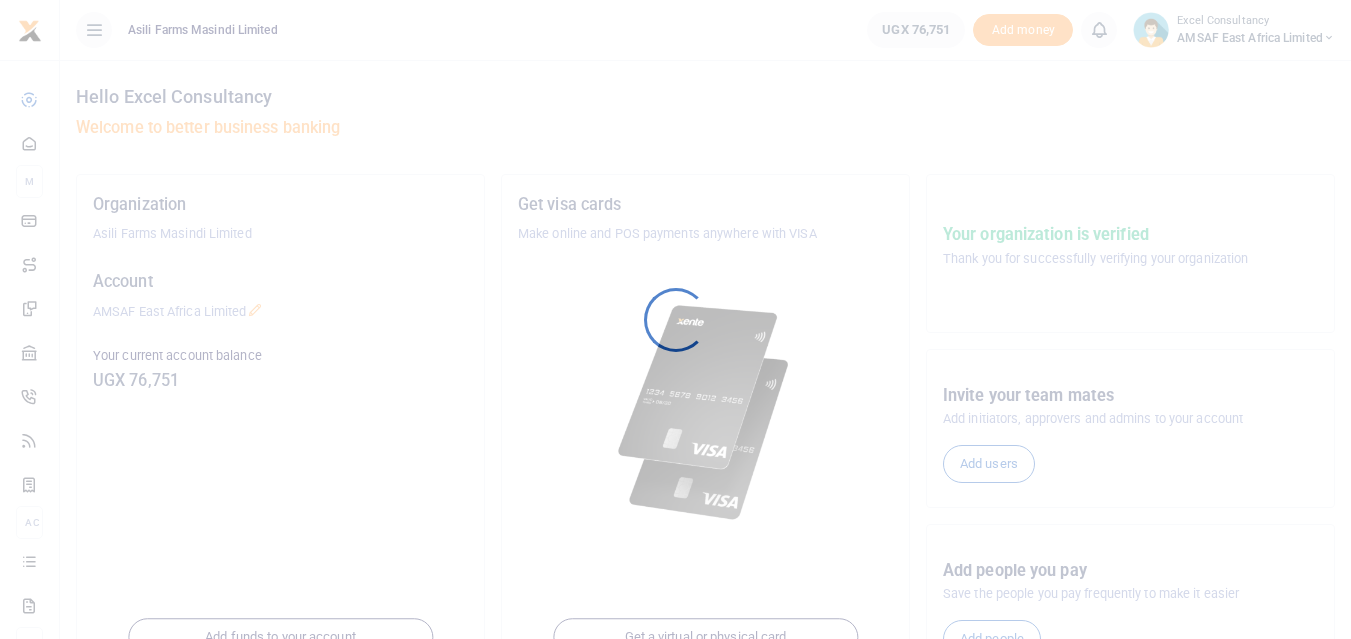 scroll, scrollTop: 0, scrollLeft: 0, axis: both 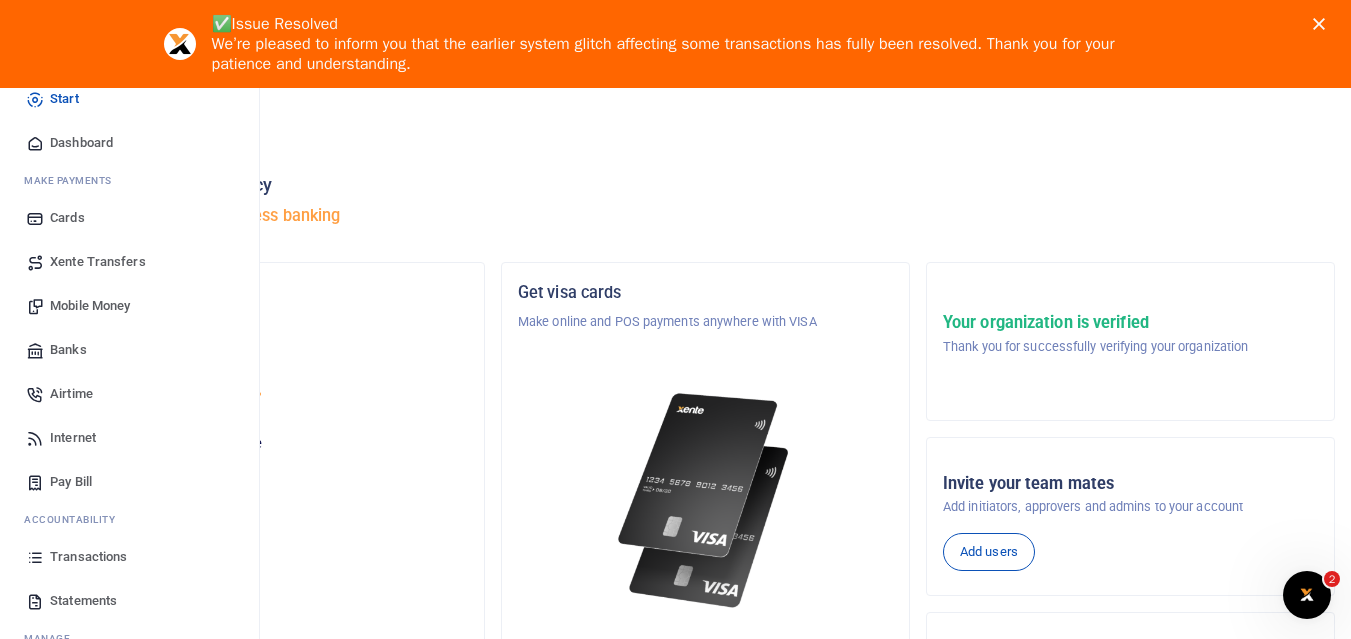 click on "Statements" at bounding box center [129, 601] 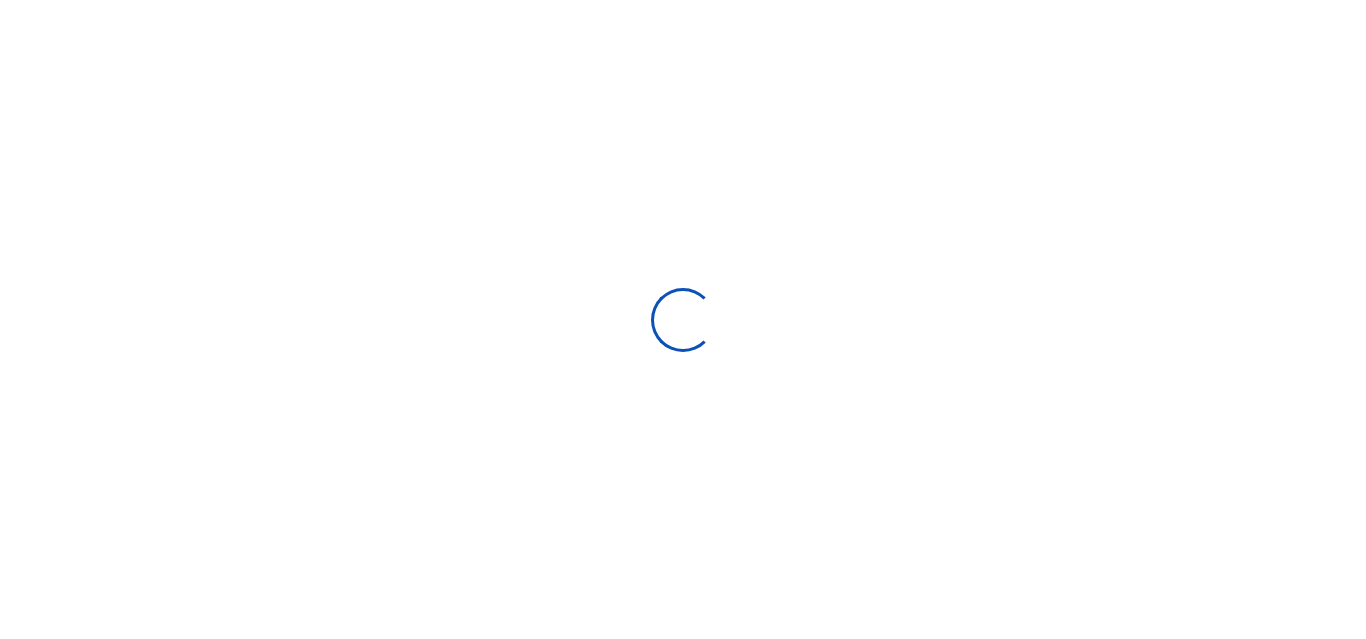 type on "[DATE] - [DATE]" 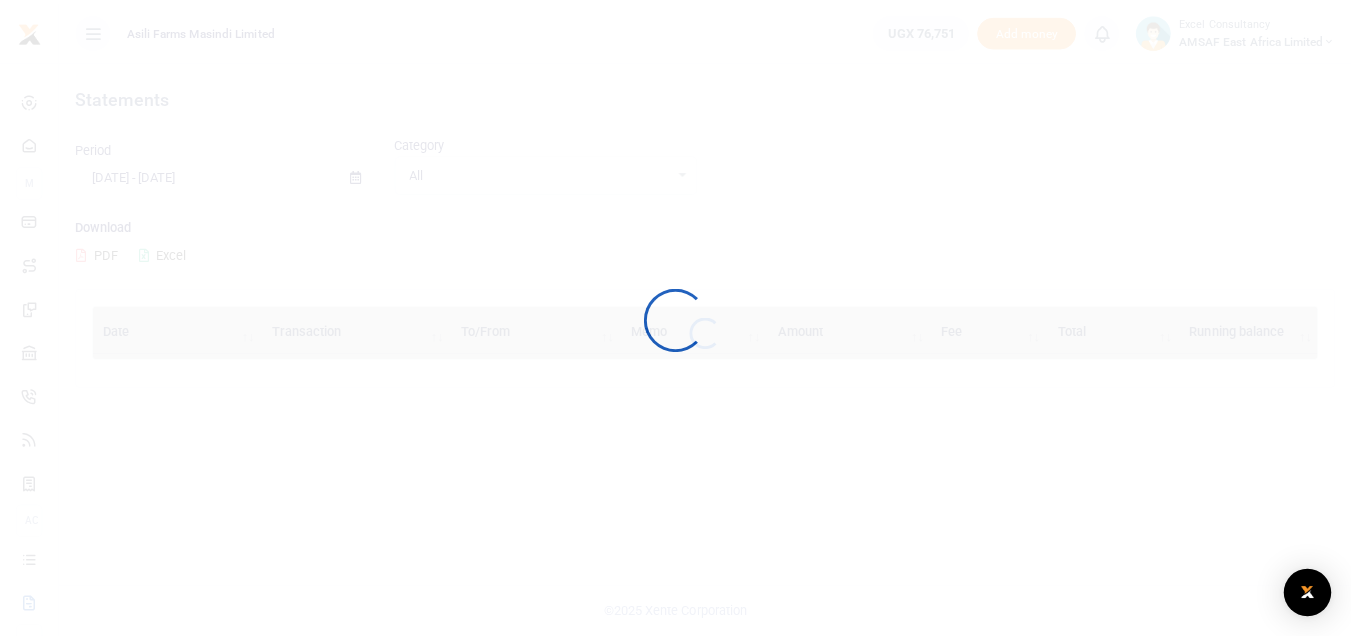 scroll, scrollTop: 0, scrollLeft: 0, axis: both 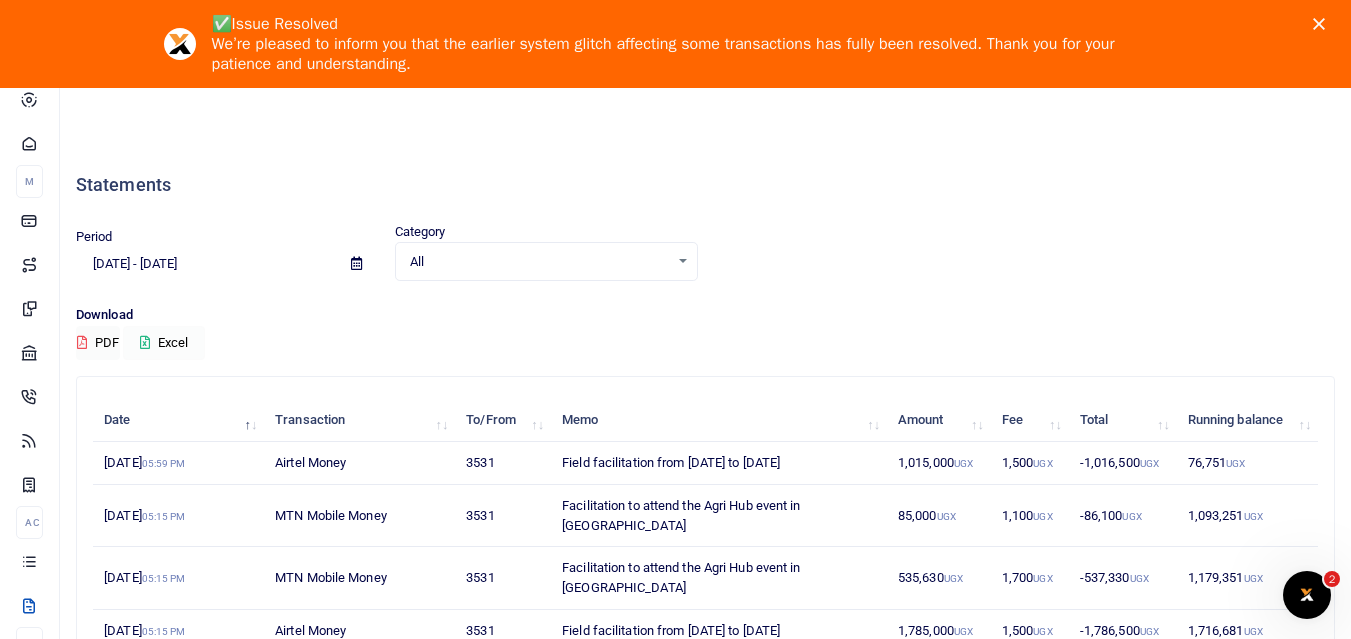 click on "Excel" at bounding box center [164, 343] 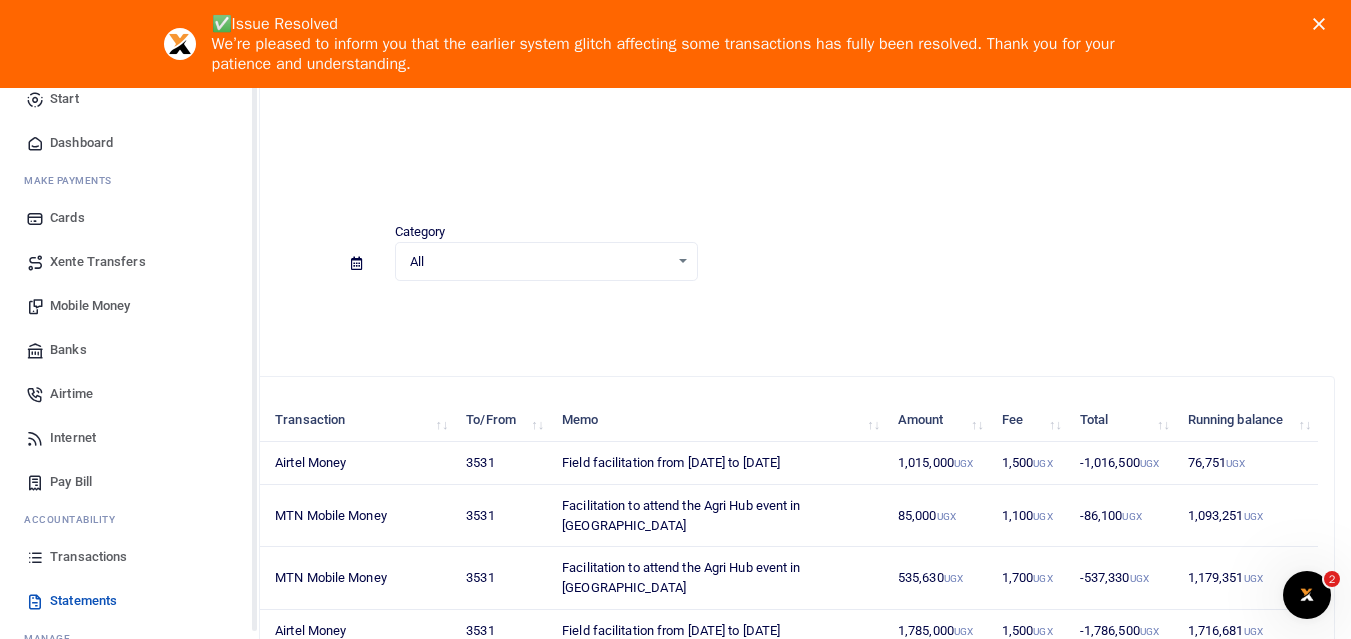 click on "Transactions" at bounding box center [129, 557] 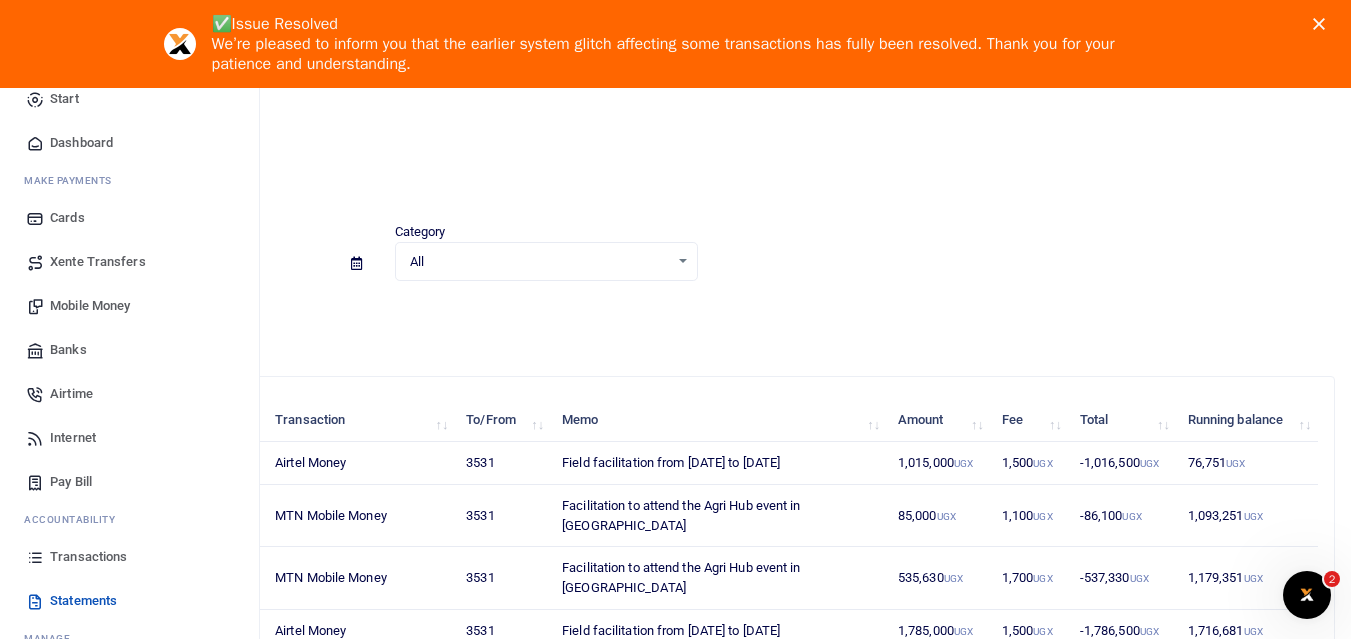 click on "Transactions" at bounding box center (129, 557) 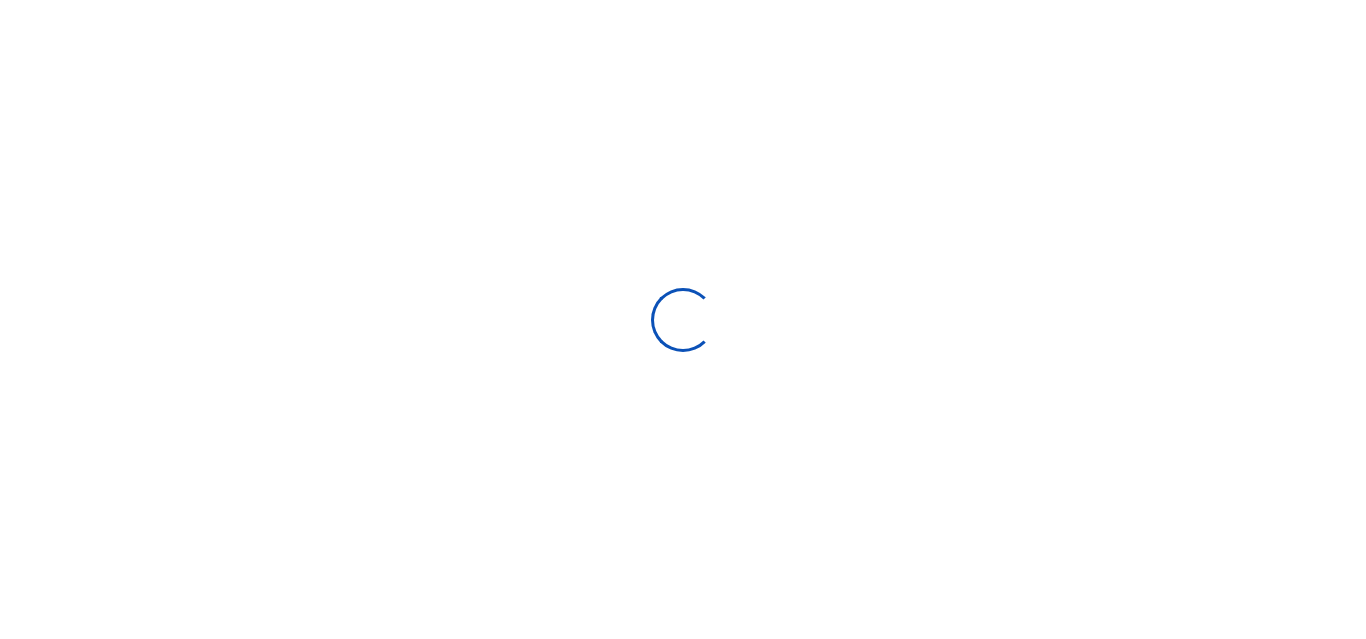 select 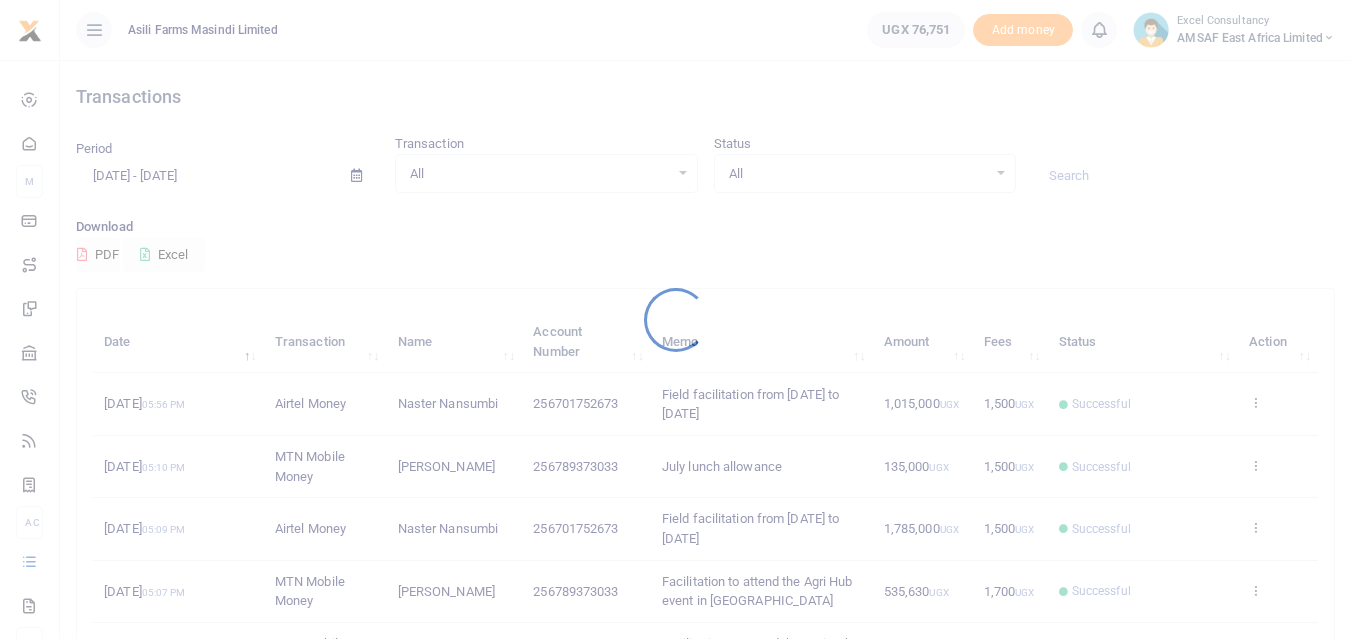 scroll, scrollTop: 476, scrollLeft: 0, axis: vertical 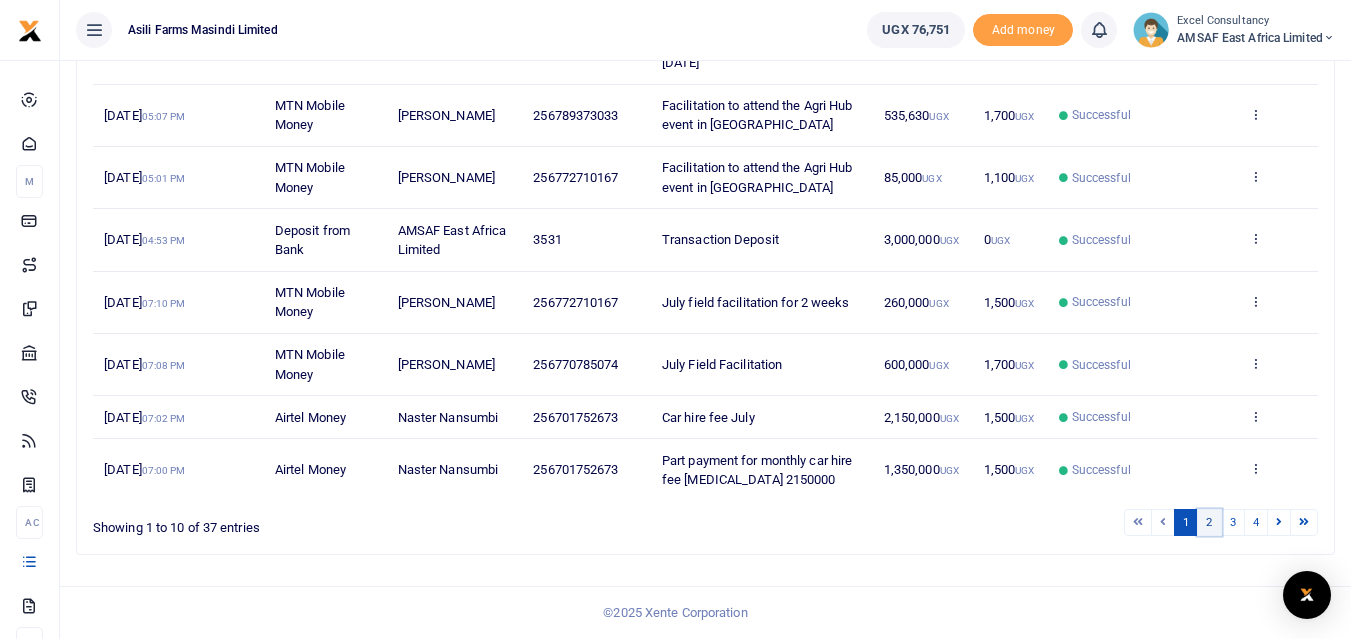 click on "2" at bounding box center (1209, 522) 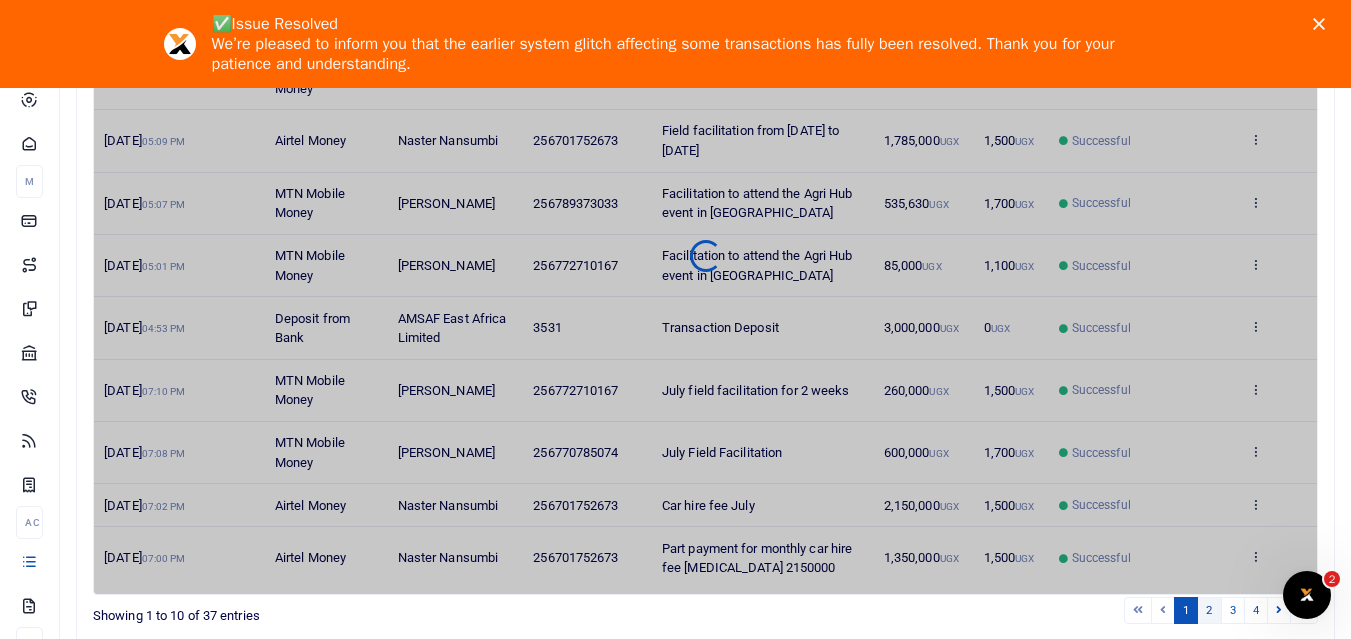 scroll, scrollTop: 0, scrollLeft: 0, axis: both 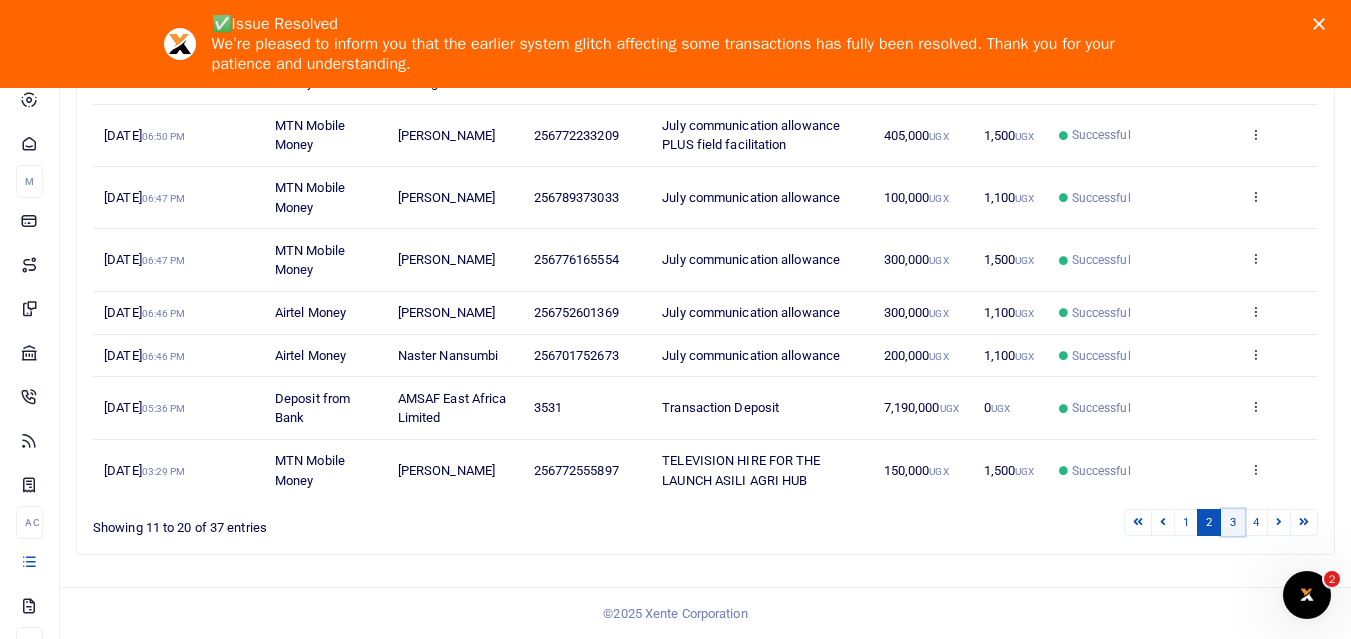 click on "3" at bounding box center (1233, 522) 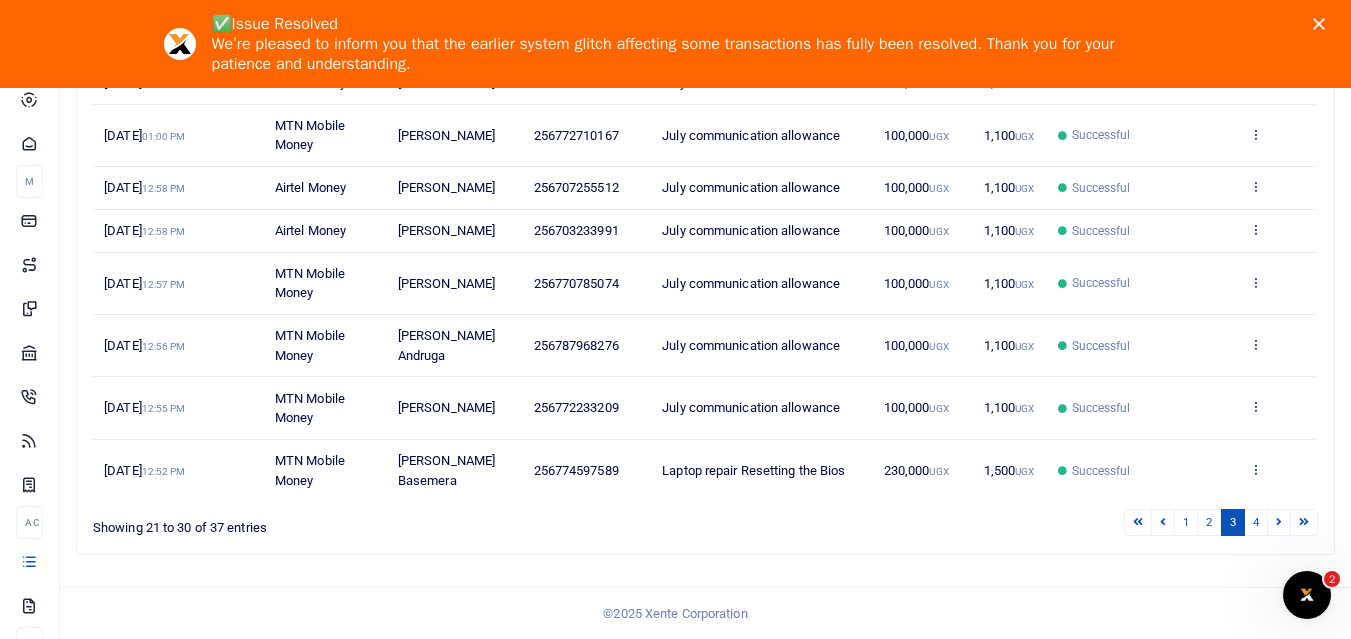 click at bounding box center (1255, 469) 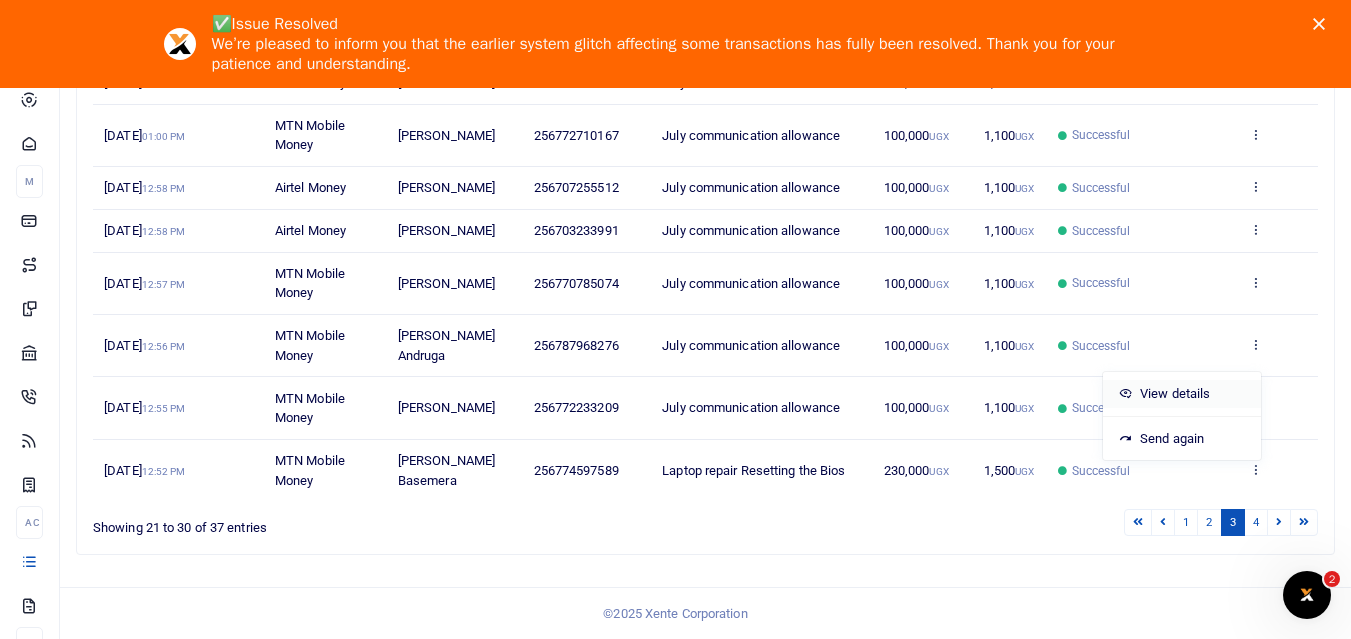 click on "View details" at bounding box center [1182, 394] 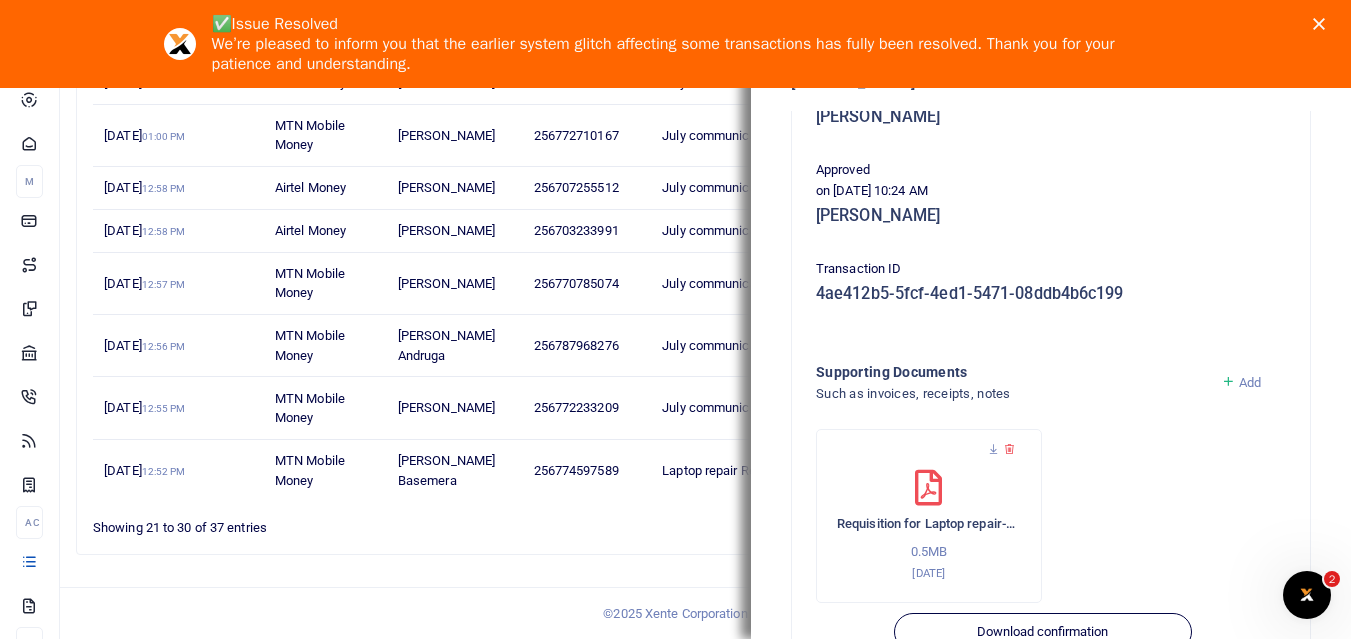 scroll, scrollTop: 510, scrollLeft: 0, axis: vertical 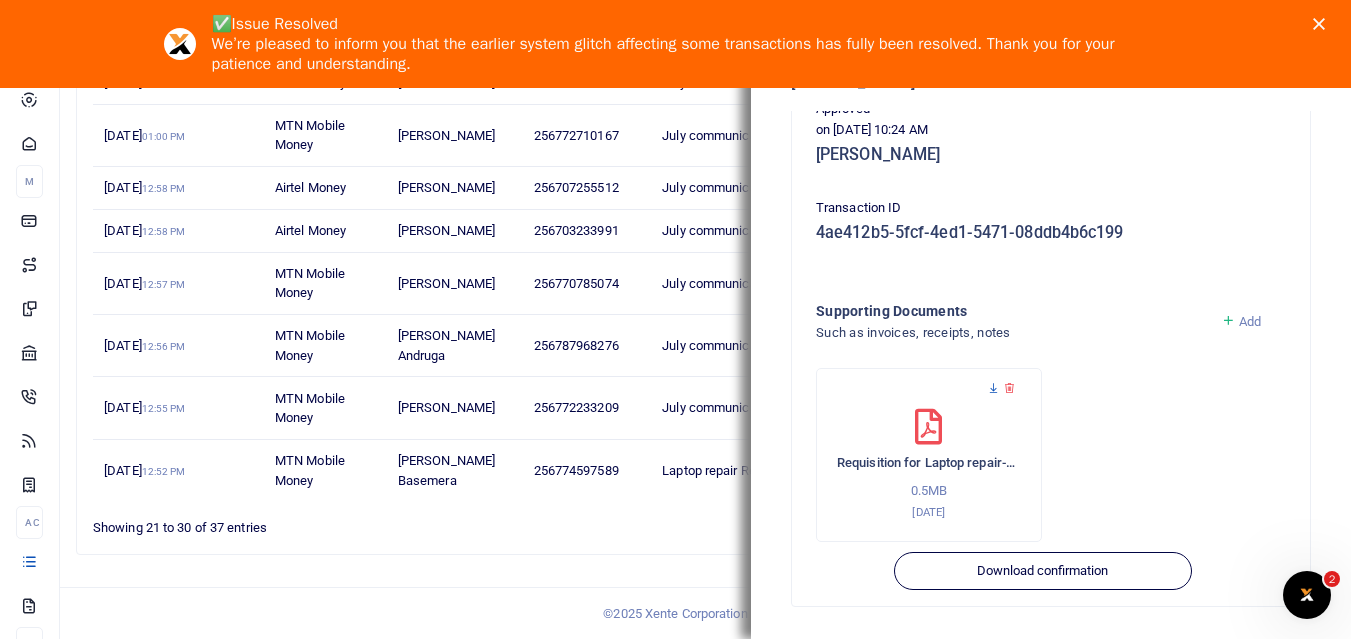 click at bounding box center [993, 388] 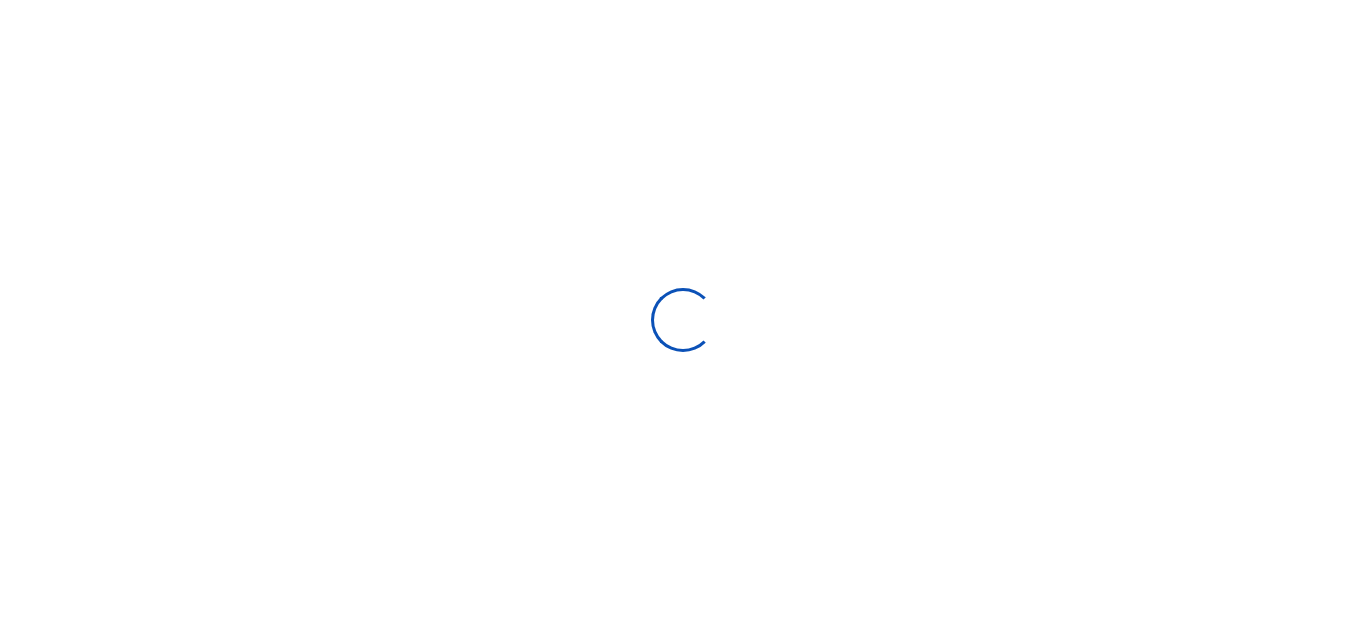 scroll, scrollTop: 0, scrollLeft: 0, axis: both 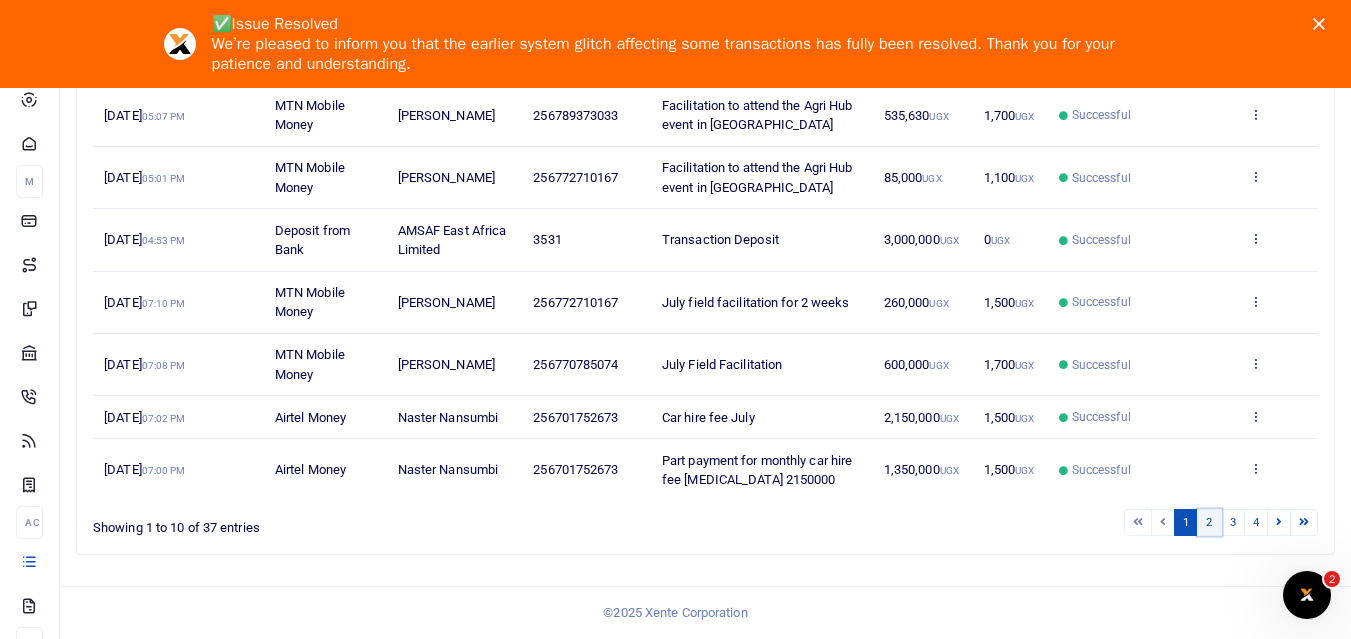 click on "2" at bounding box center (1209, 522) 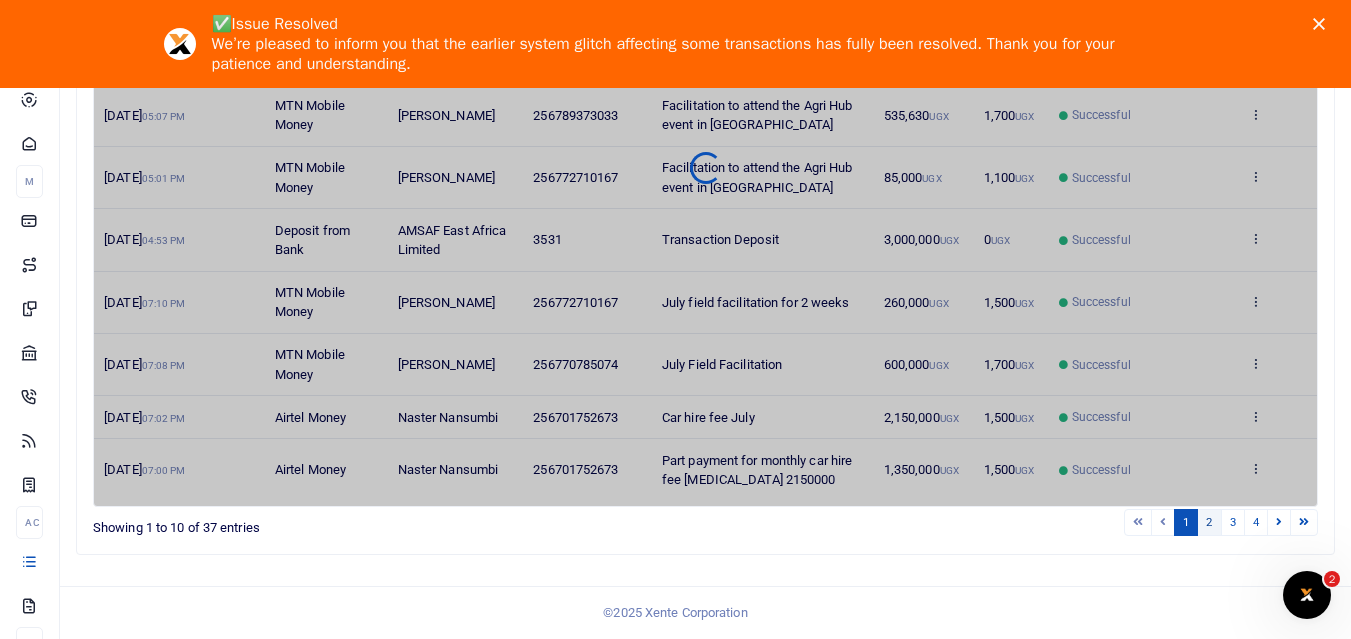 scroll, scrollTop: 544, scrollLeft: 0, axis: vertical 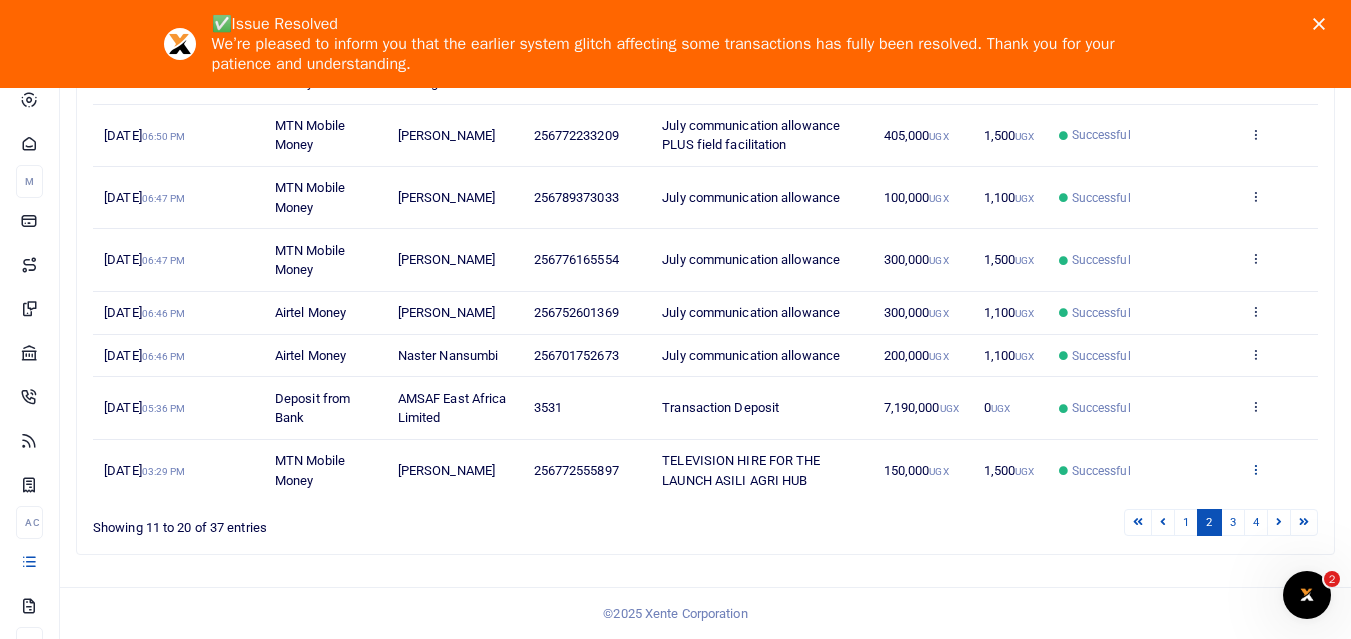 click at bounding box center (1255, 469) 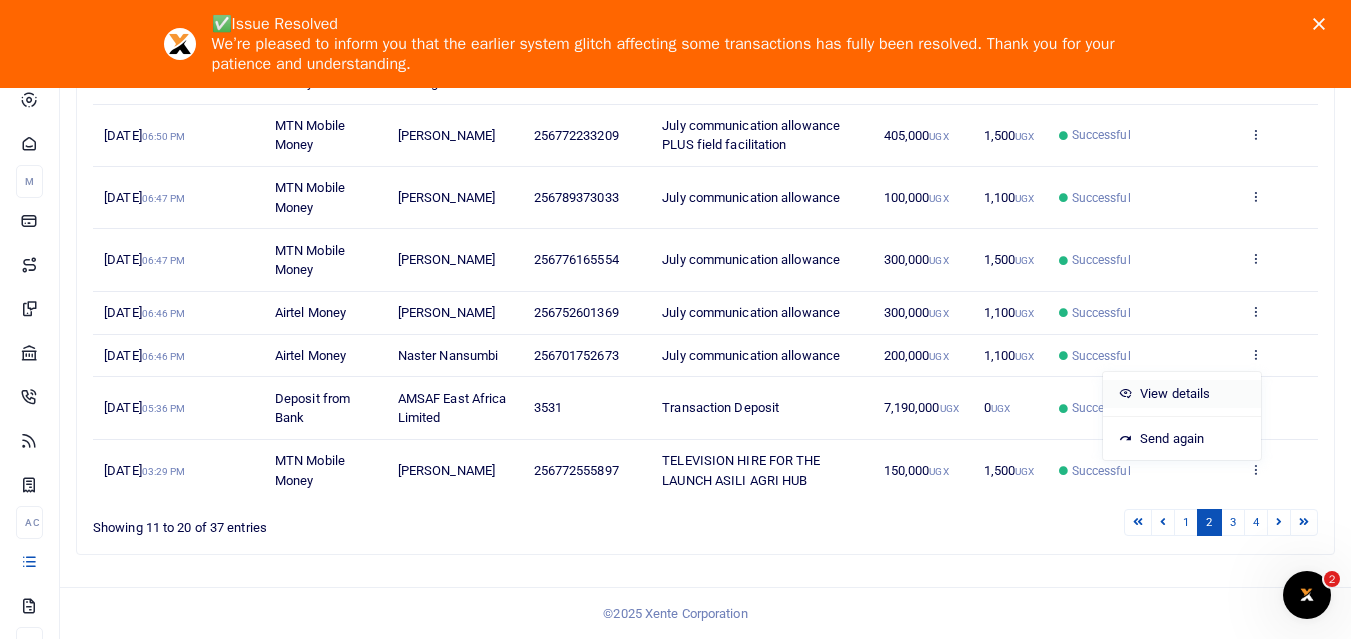 click on "View details" at bounding box center [1182, 394] 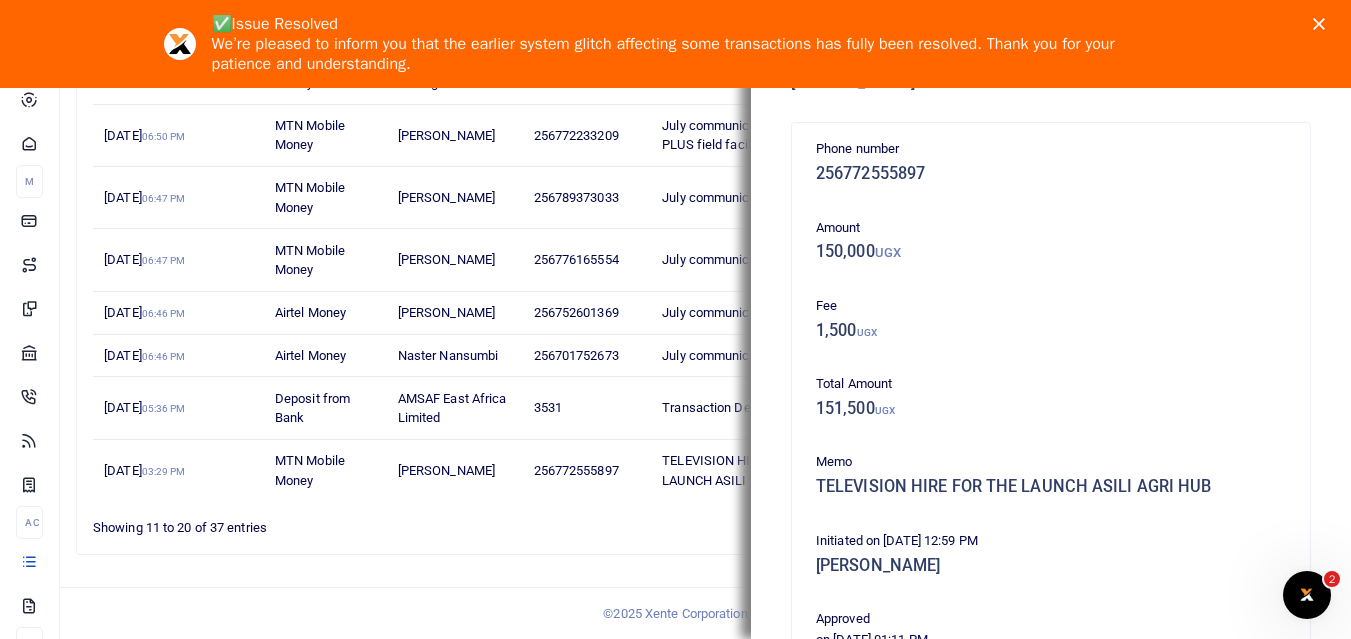 scroll, scrollTop: 500, scrollLeft: 0, axis: vertical 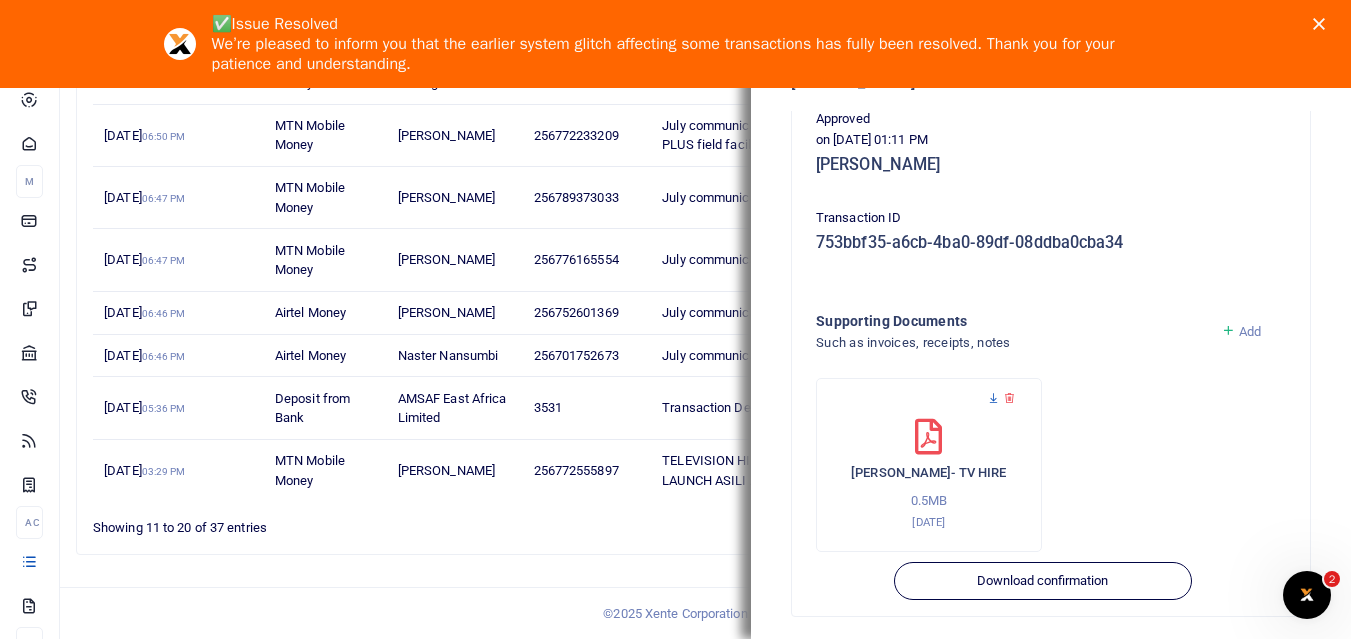 click at bounding box center (993, 398) 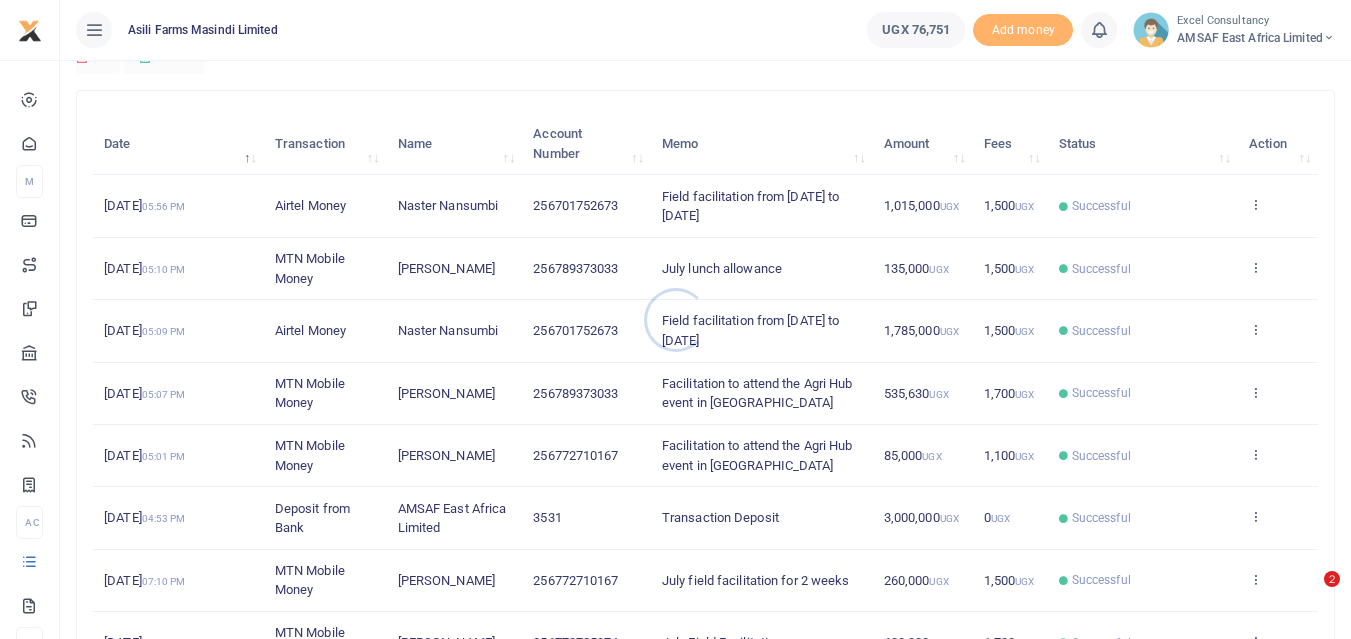 scroll, scrollTop: 476, scrollLeft: 0, axis: vertical 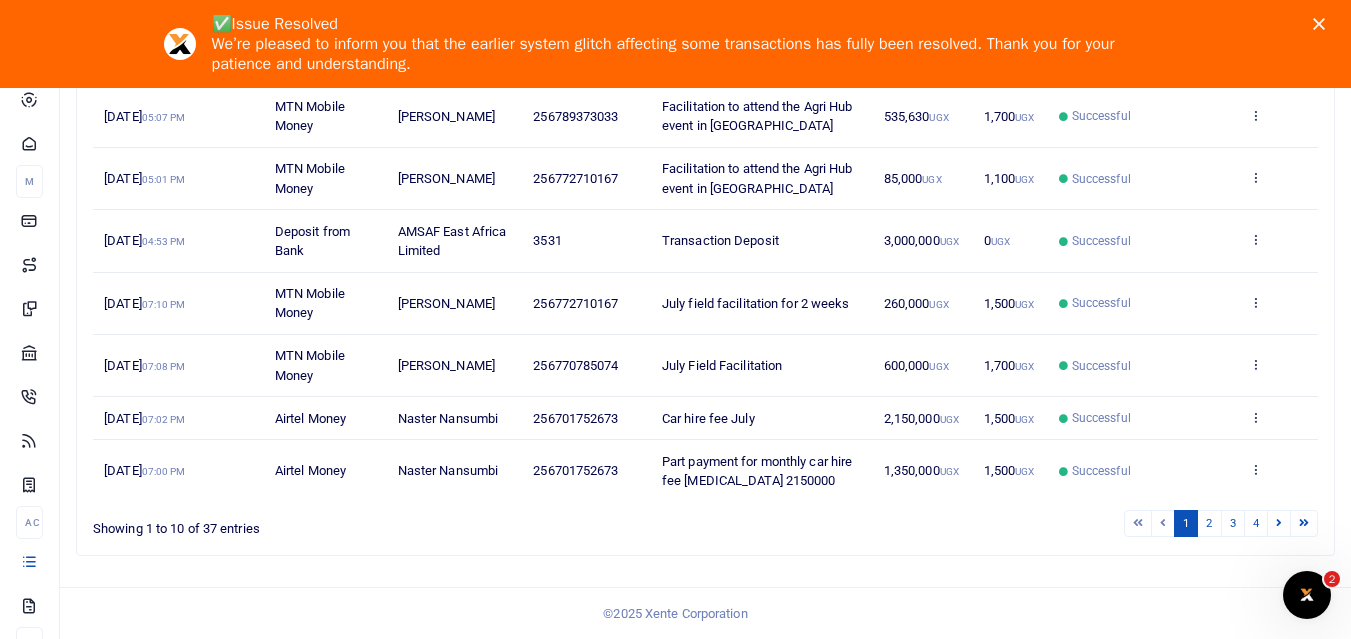 click on "View details
Send again" at bounding box center [1278, 418] 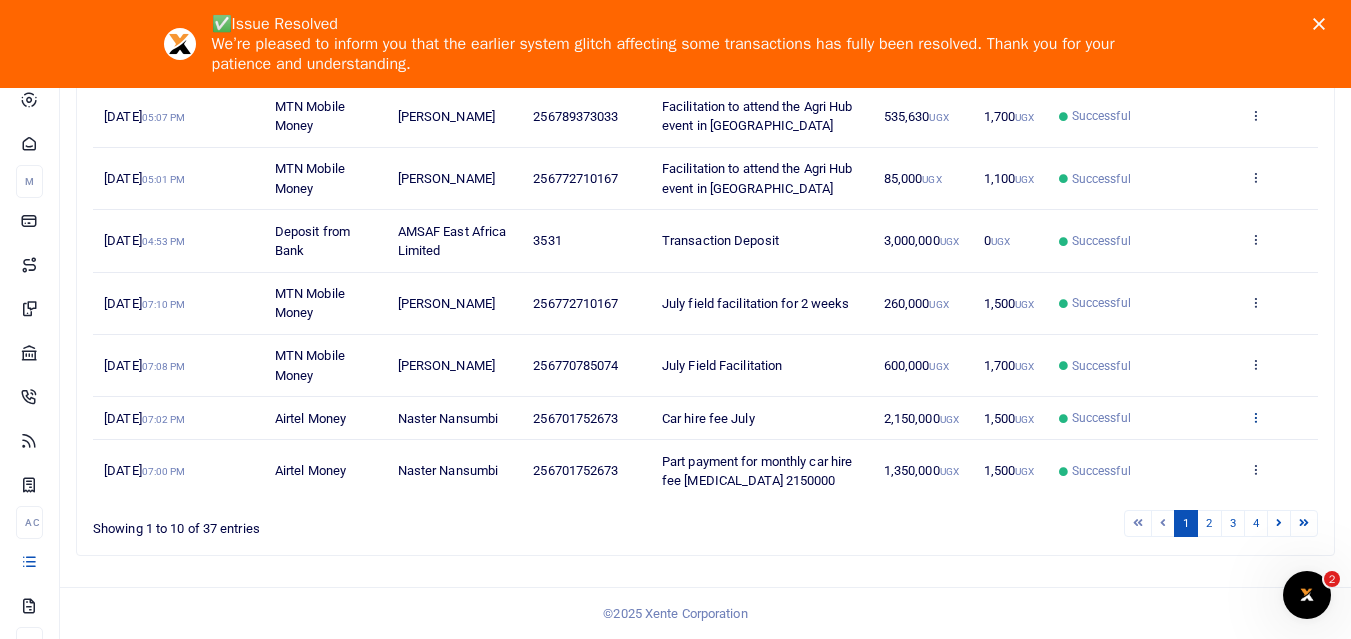 click at bounding box center (1255, 417) 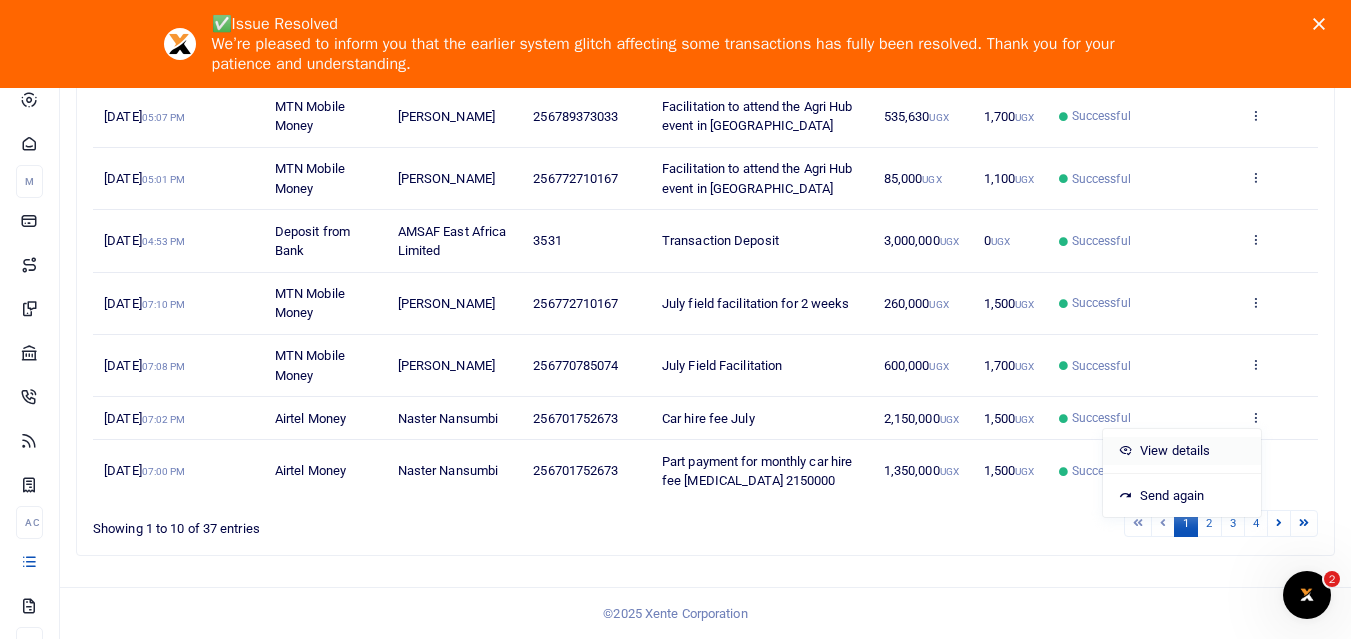 click on "View details" at bounding box center [1182, 451] 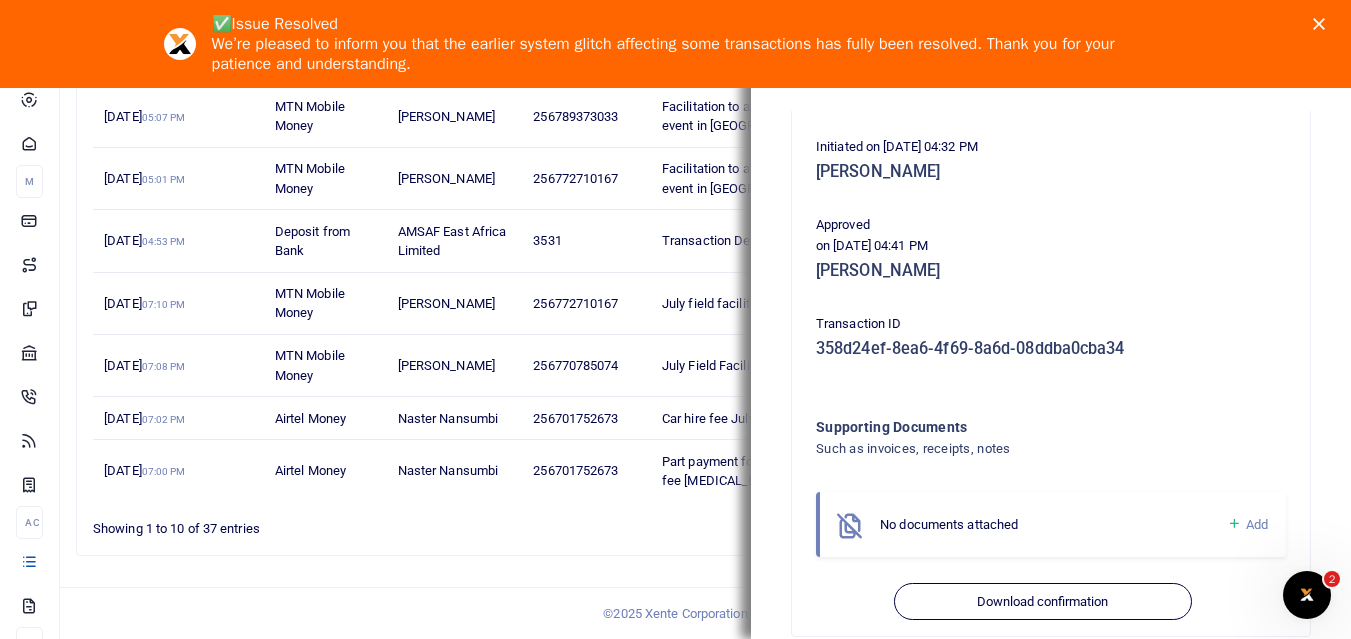 scroll, scrollTop: 424, scrollLeft: 0, axis: vertical 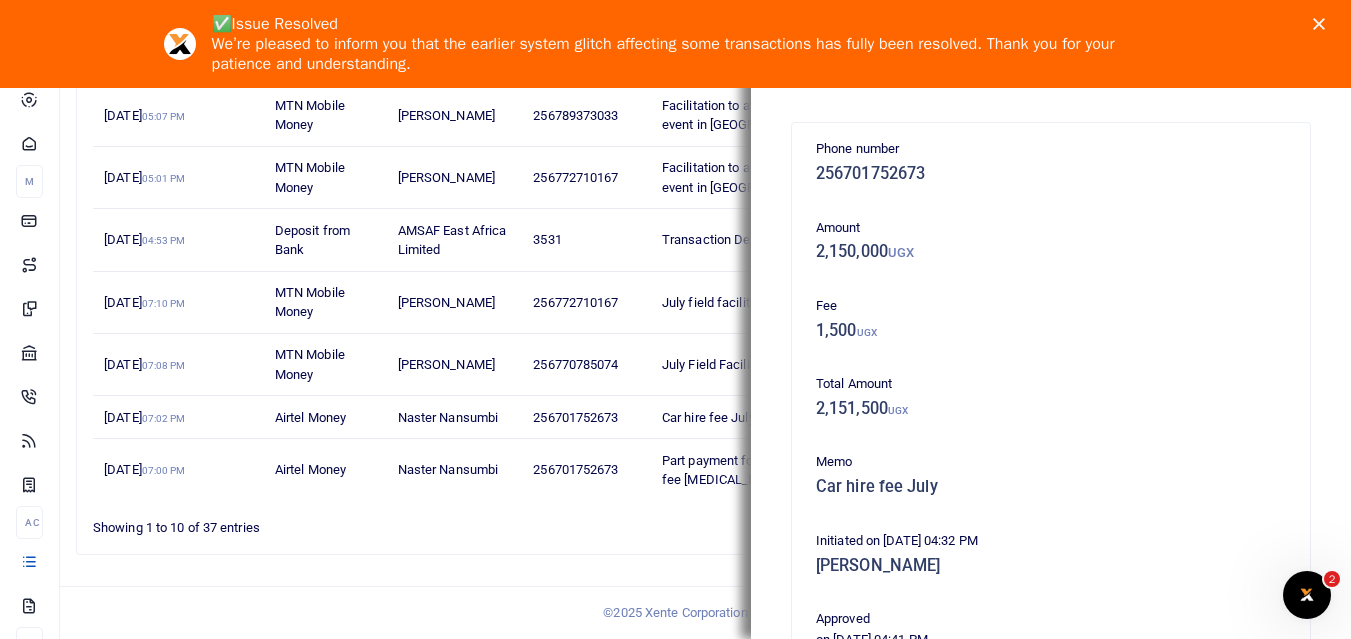 click on "256772710167" at bounding box center [586, 178] 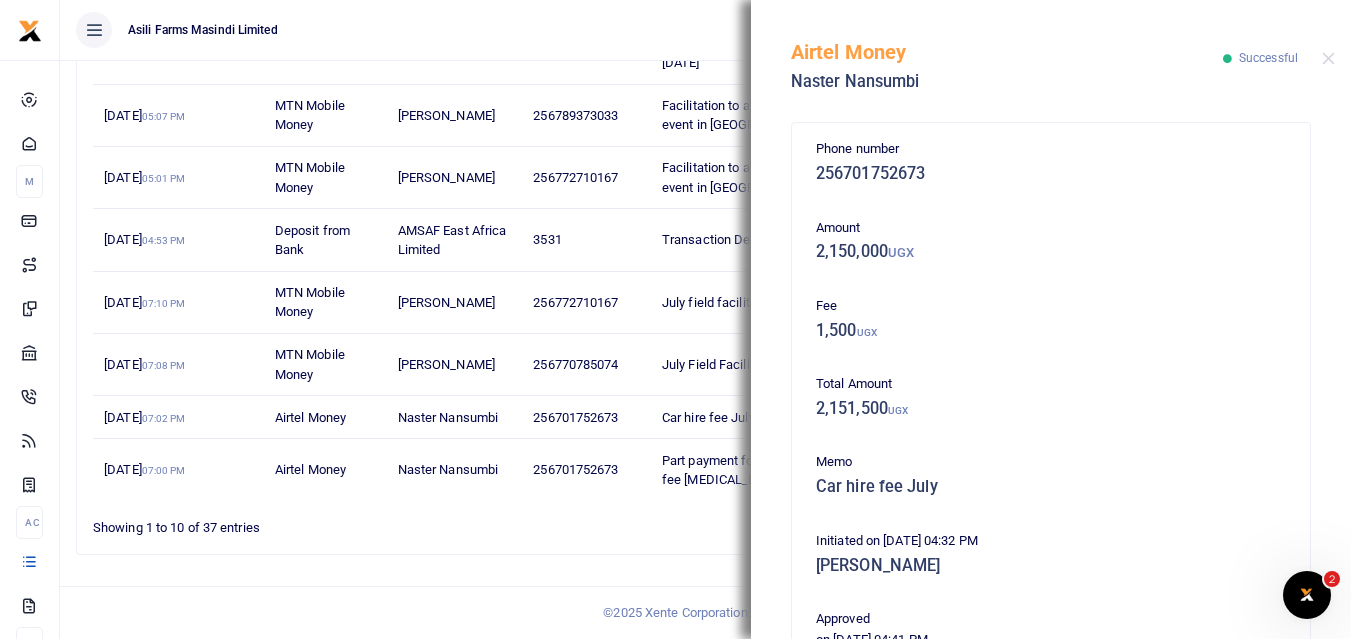 scroll, scrollTop: 476, scrollLeft: 0, axis: vertical 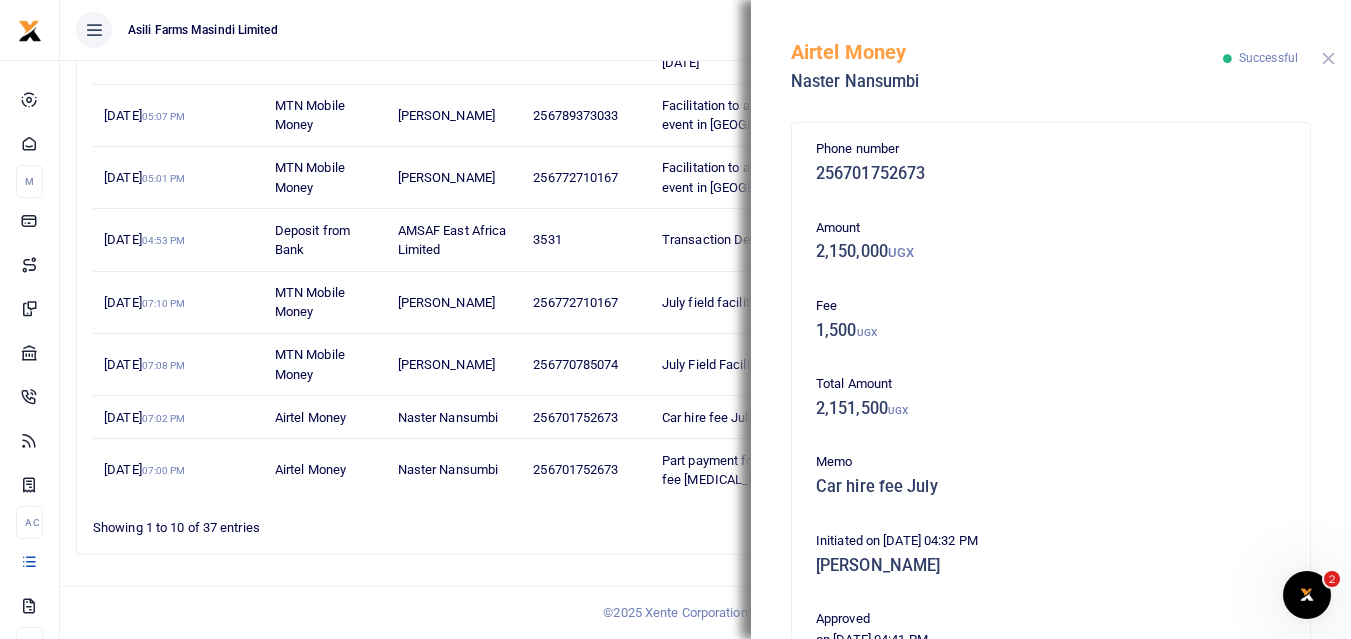 click at bounding box center [1328, 58] 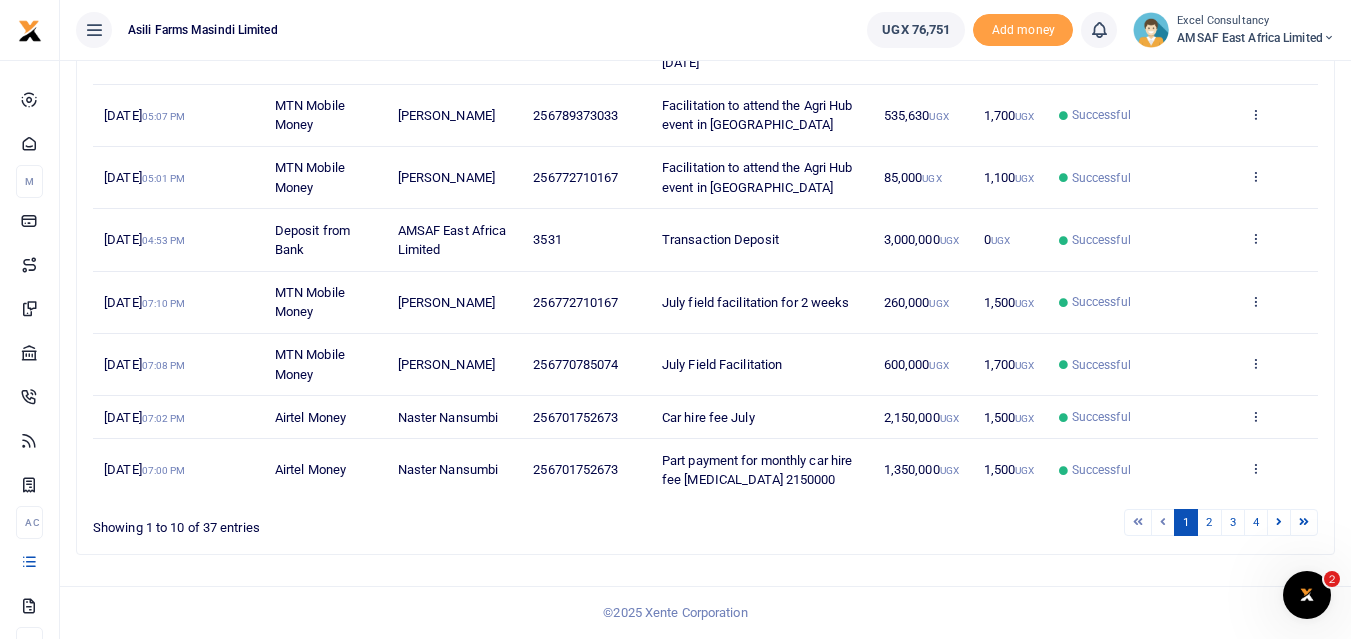 click on "View details
Send again" at bounding box center [1278, 469] 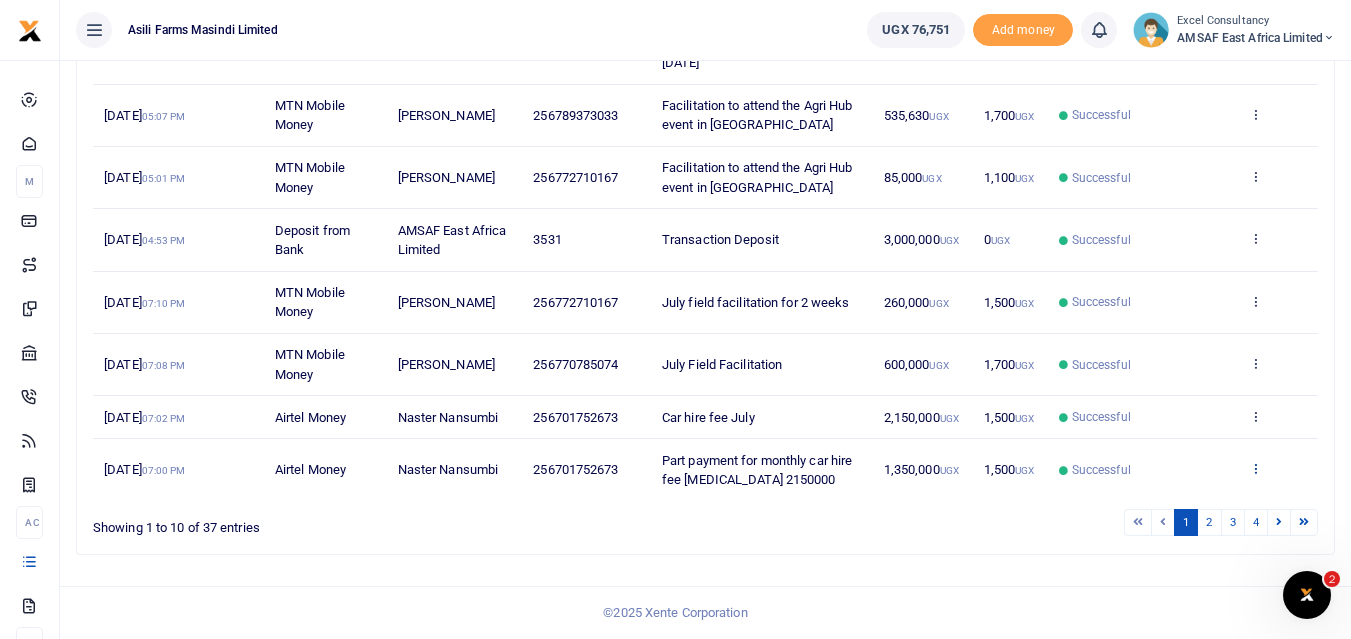 click at bounding box center (1255, 468) 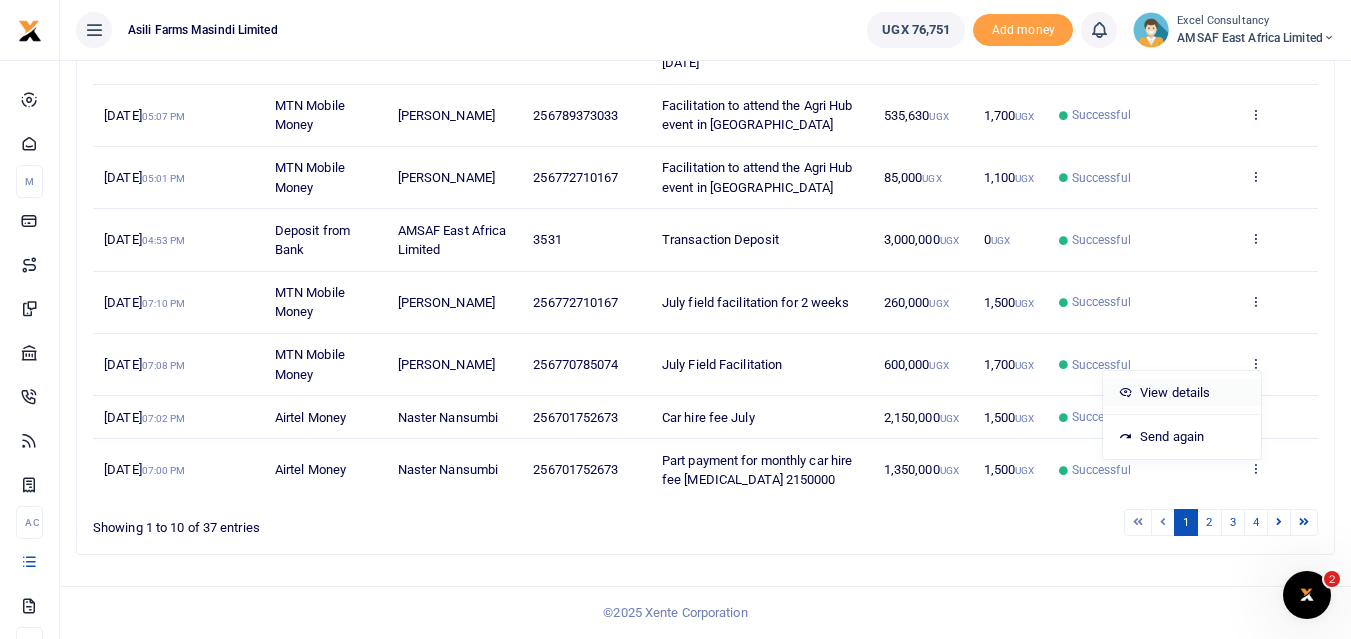 click on "View details" at bounding box center (1182, 393) 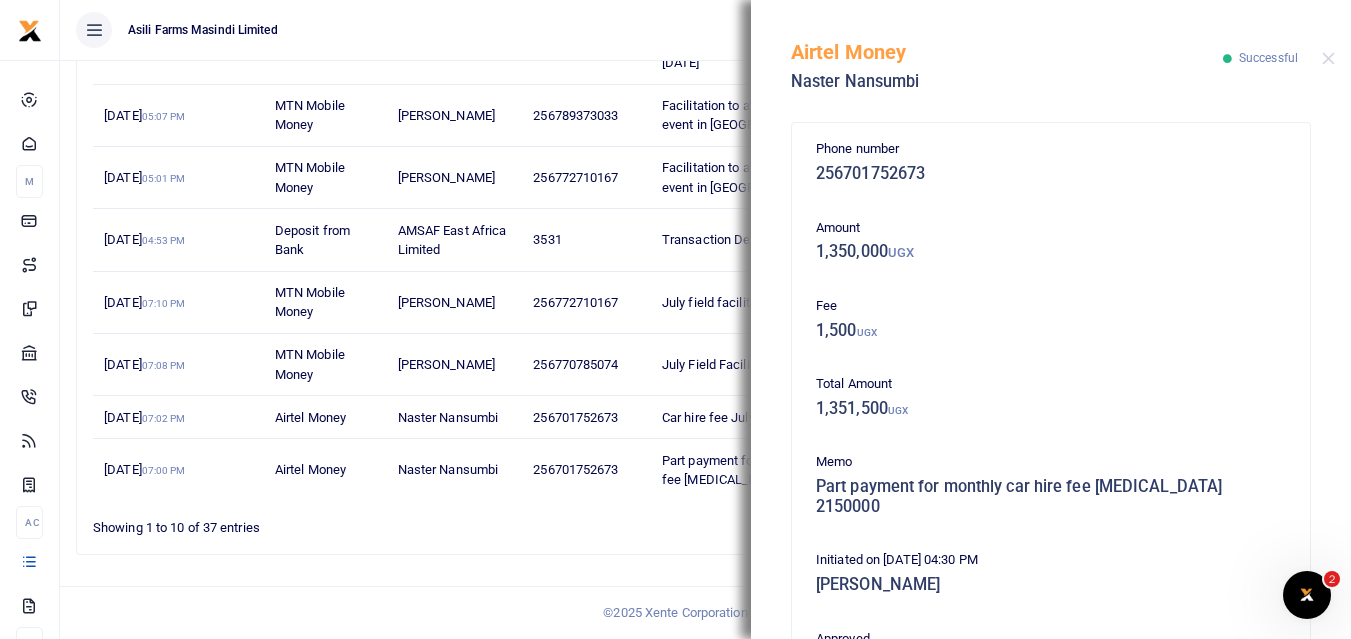 scroll, scrollTop: 424, scrollLeft: 0, axis: vertical 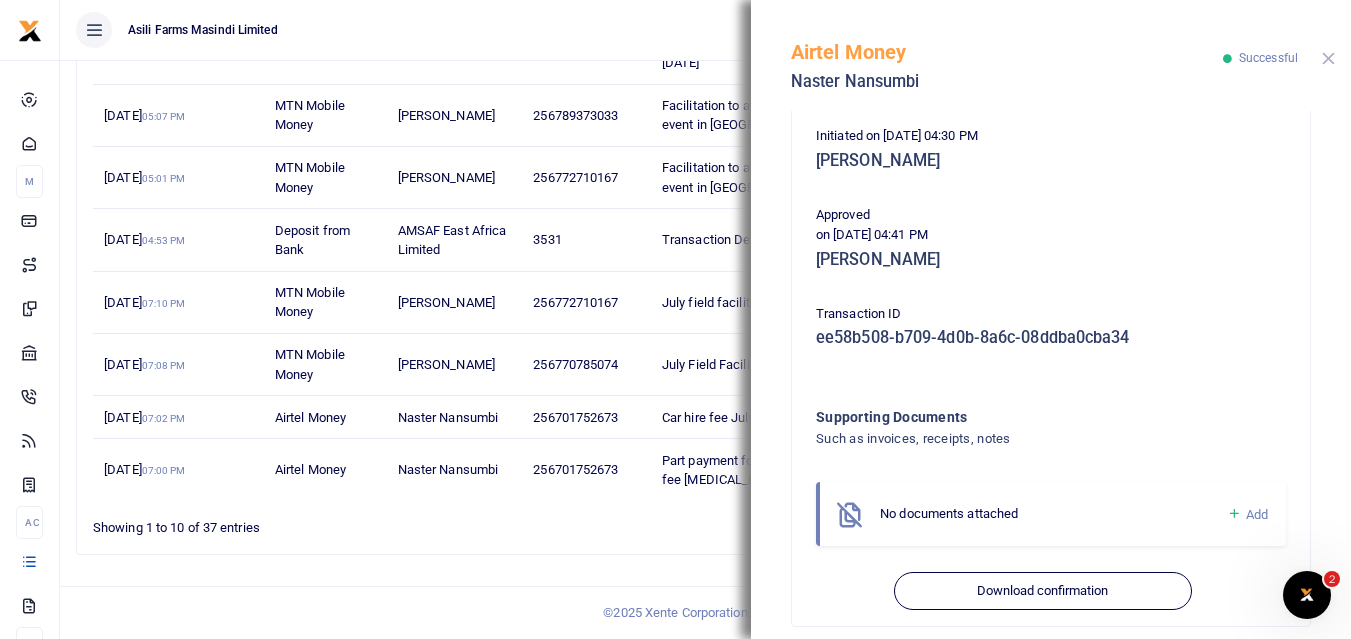 click at bounding box center (1328, 58) 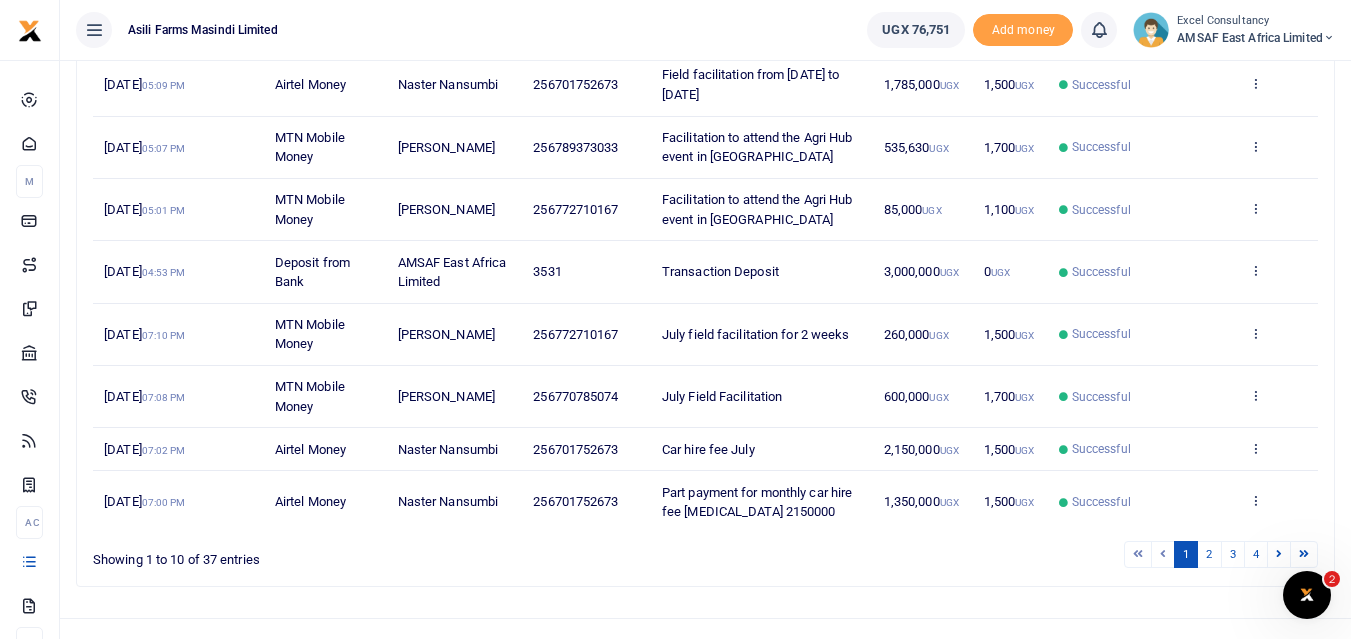 scroll, scrollTop: 476, scrollLeft: 0, axis: vertical 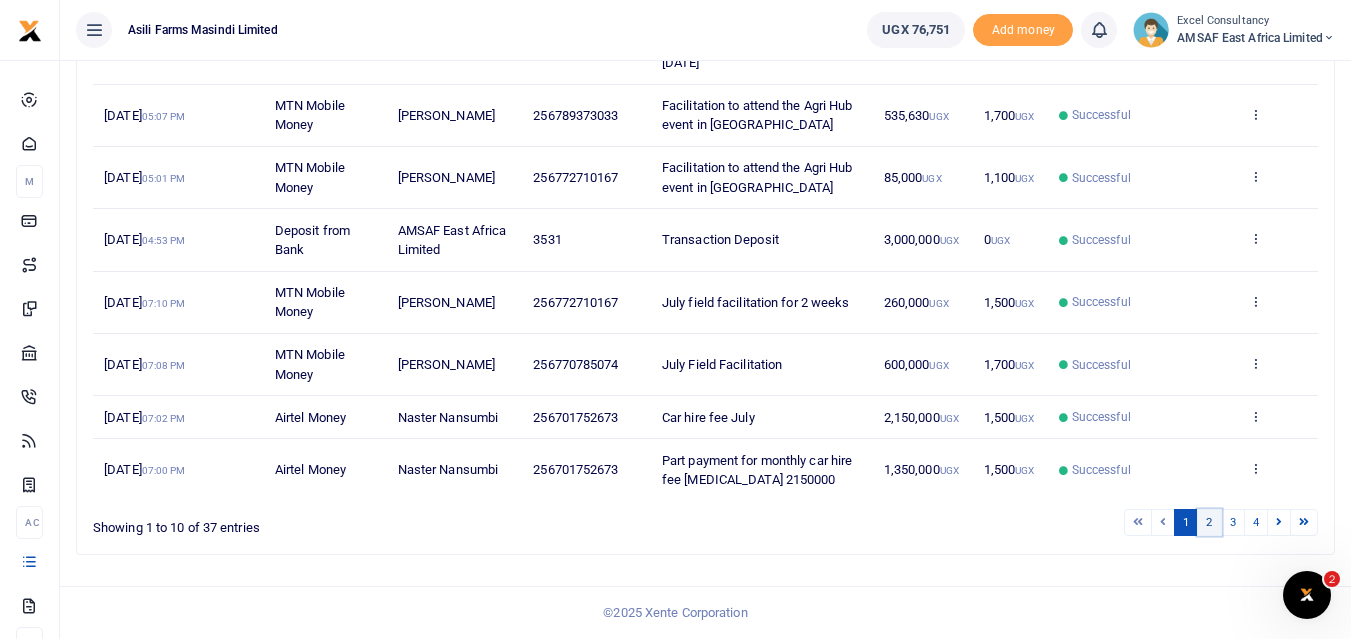 click on "2" at bounding box center (1209, 522) 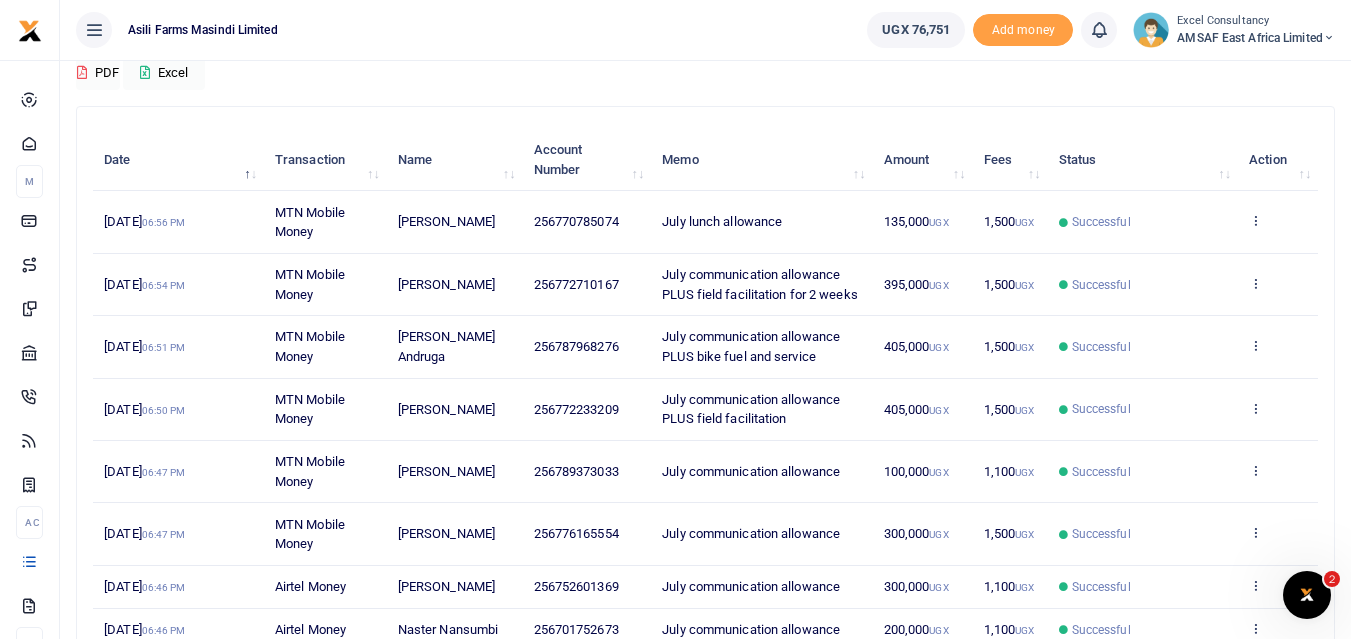 scroll, scrollTop: 156, scrollLeft: 0, axis: vertical 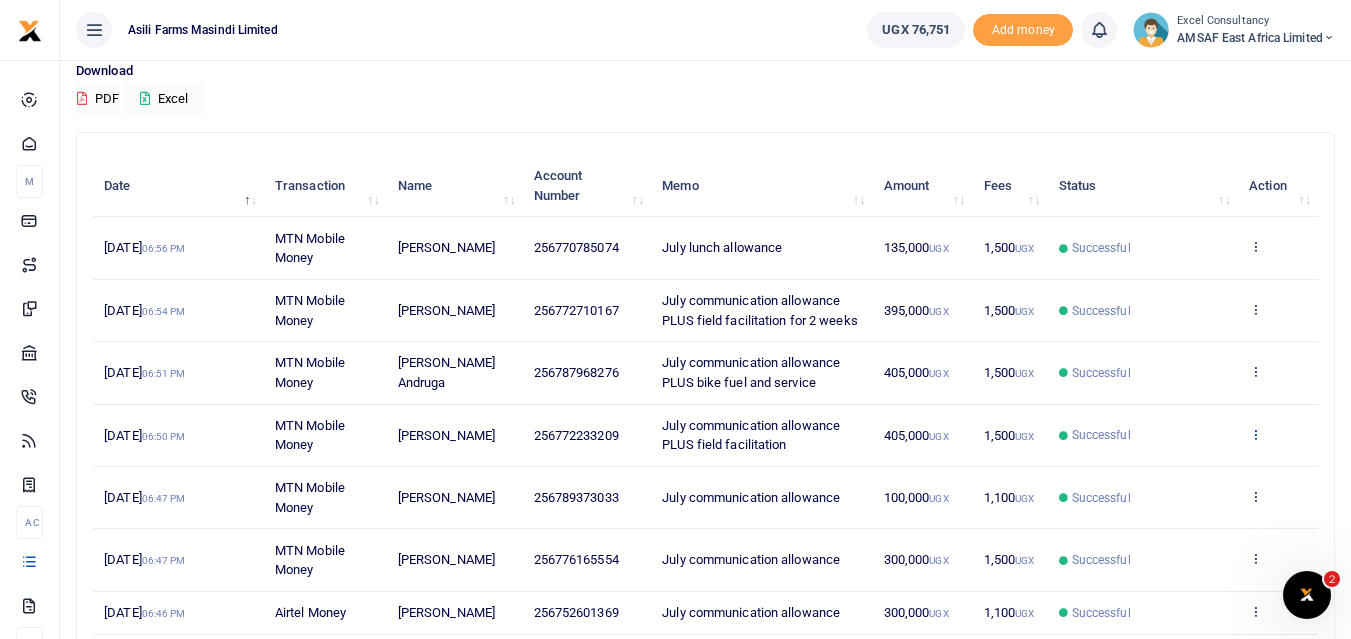 click at bounding box center (1255, 434) 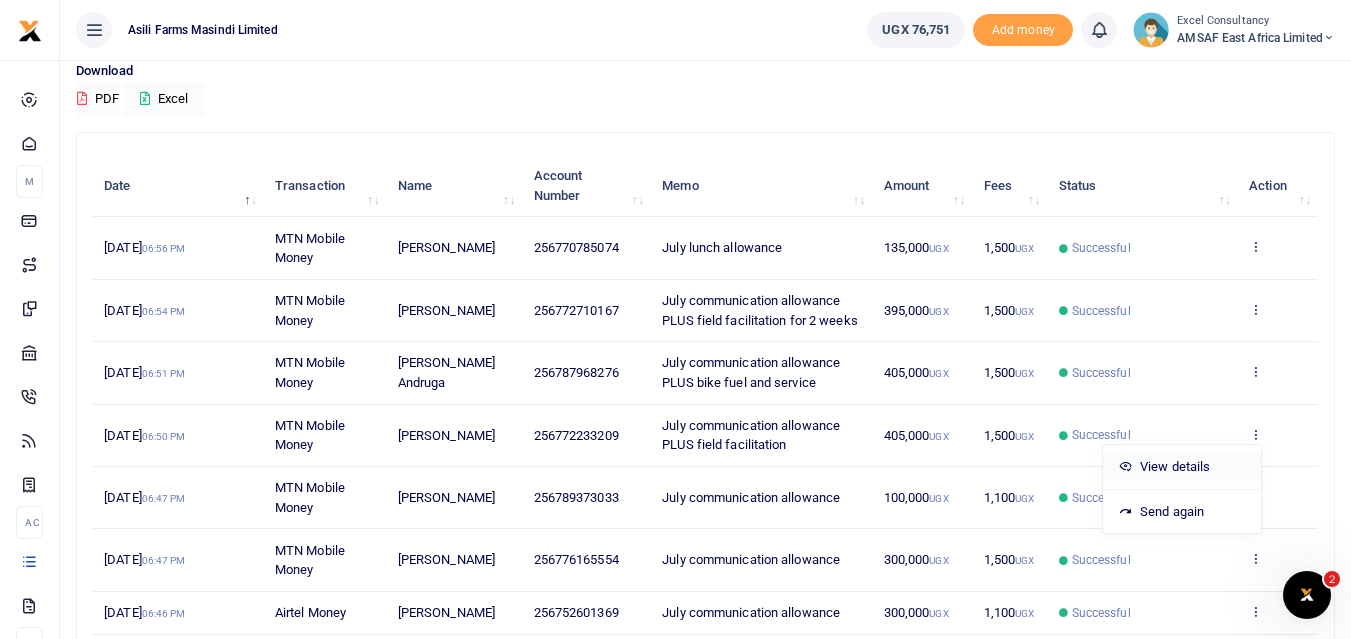 click on "View details" at bounding box center [1182, 467] 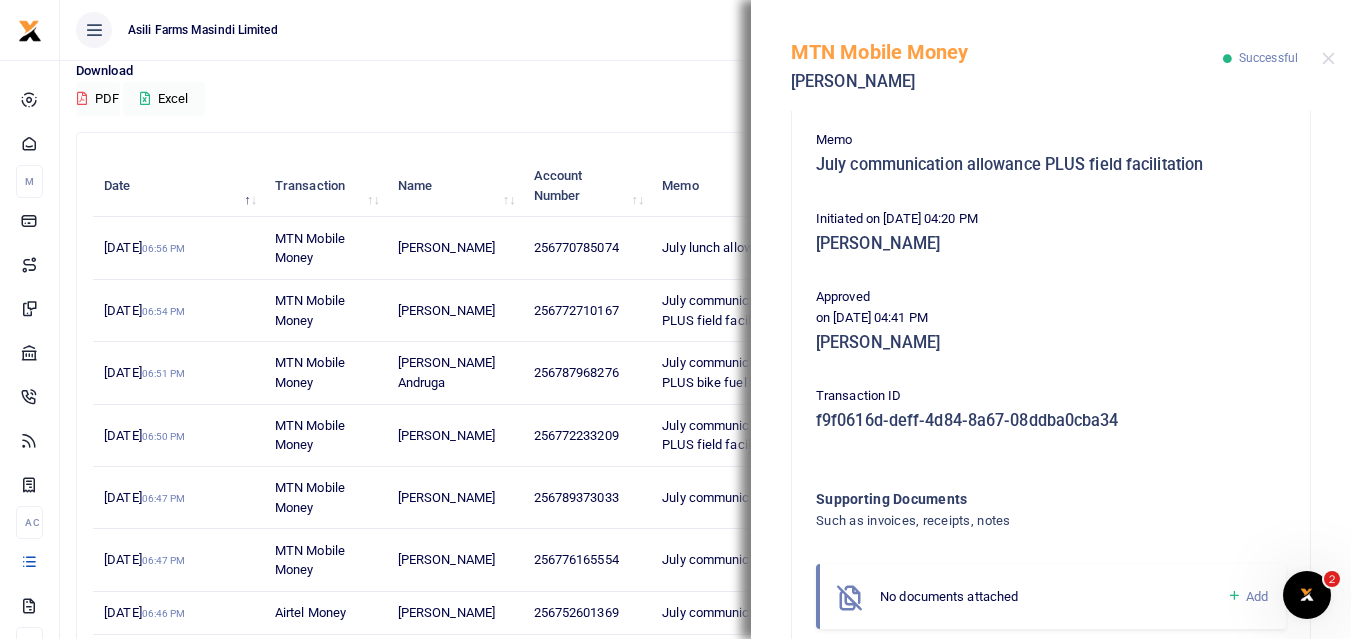scroll, scrollTop: 400, scrollLeft: 0, axis: vertical 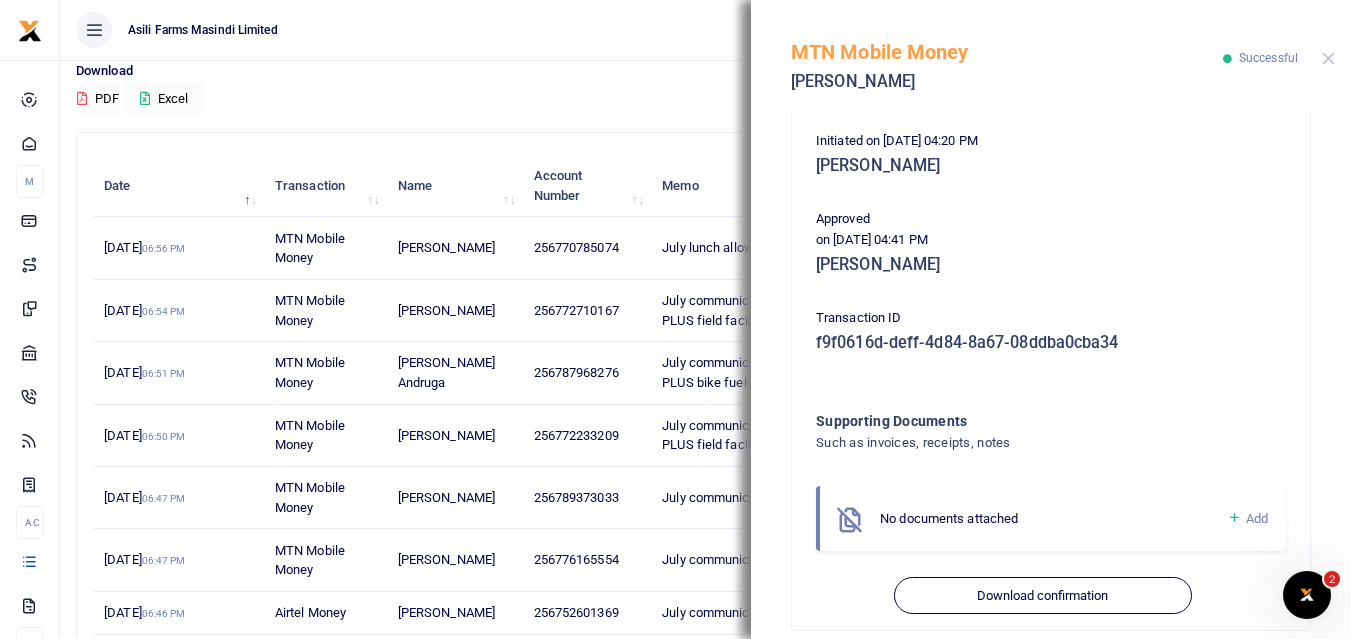 click on "MTN Mobile Money
Bagaya Joseph
Successful" at bounding box center [1051, 55] 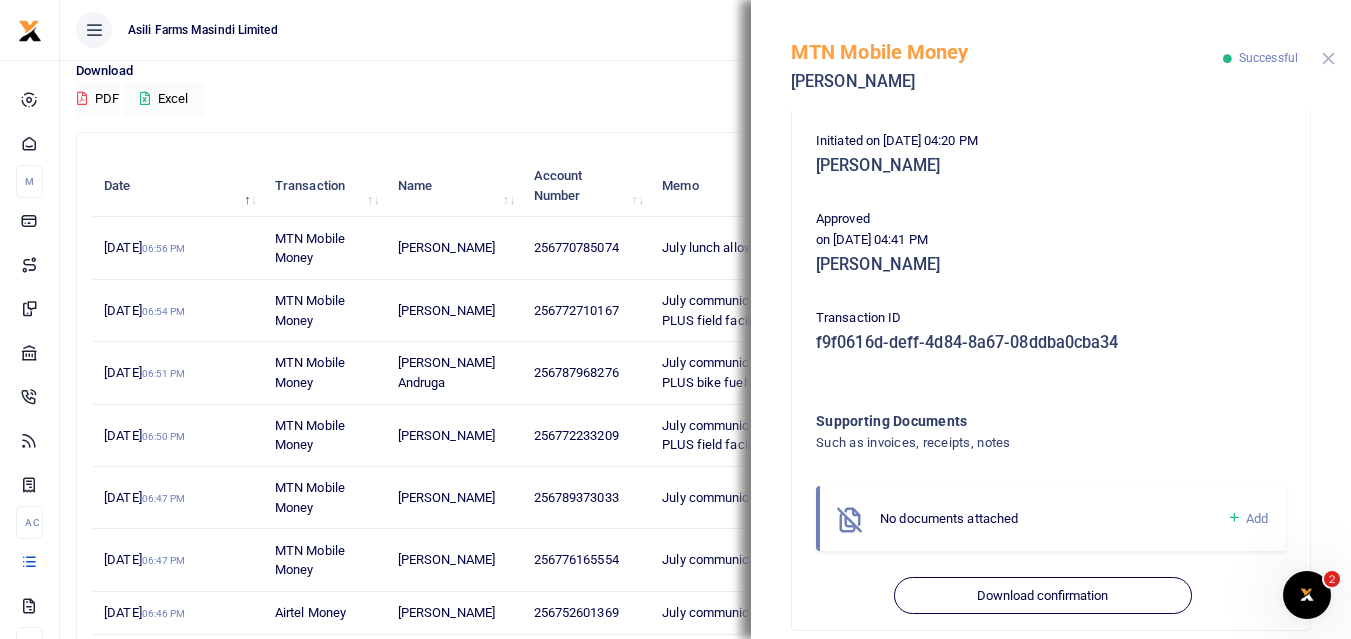 click at bounding box center [1328, 58] 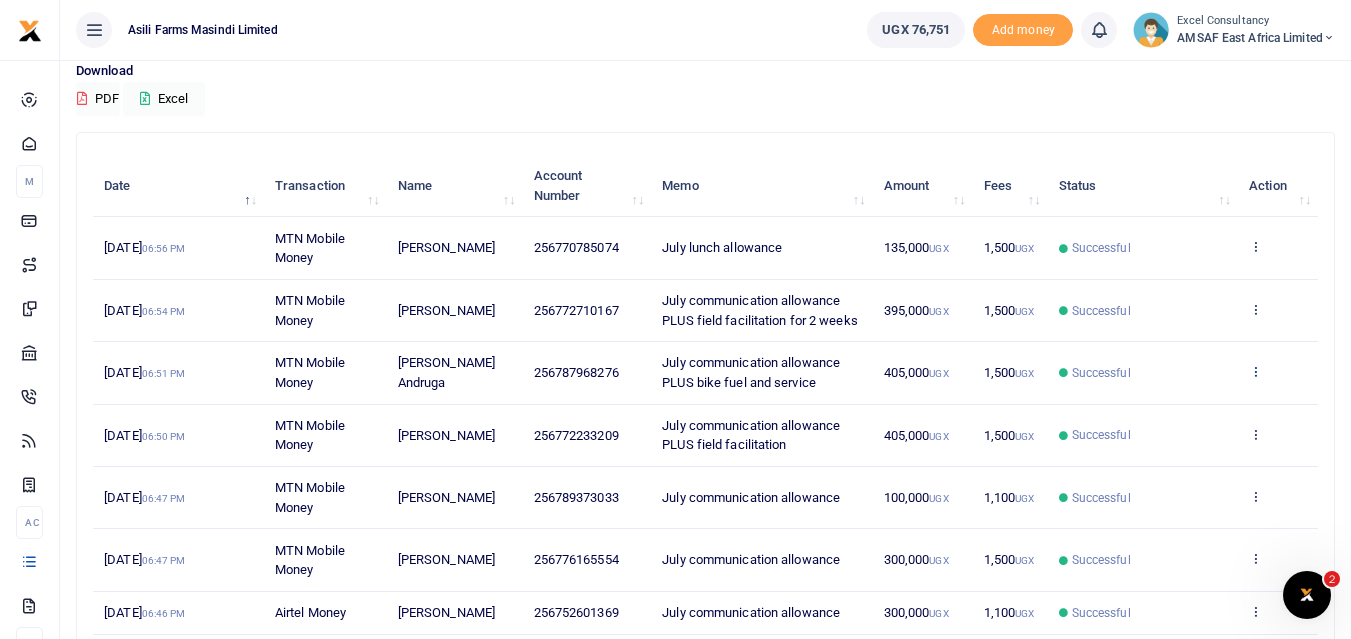 click at bounding box center [1255, 371] 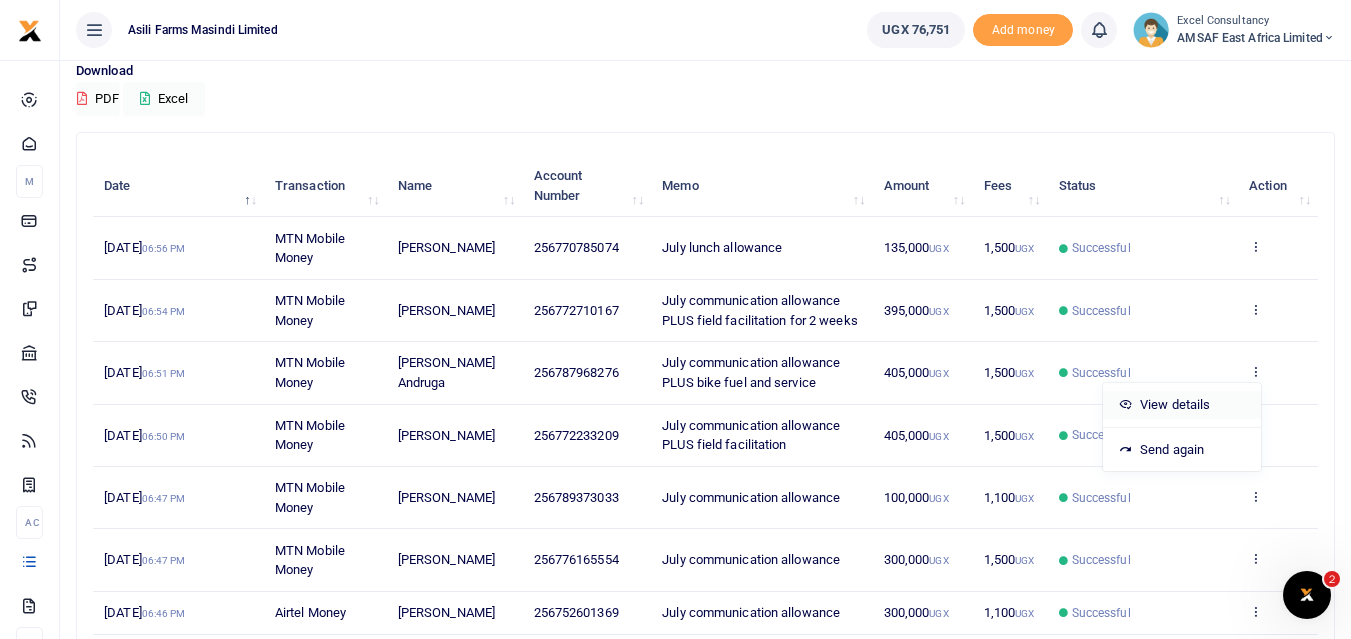 click on "View details" at bounding box center (1182, 405) 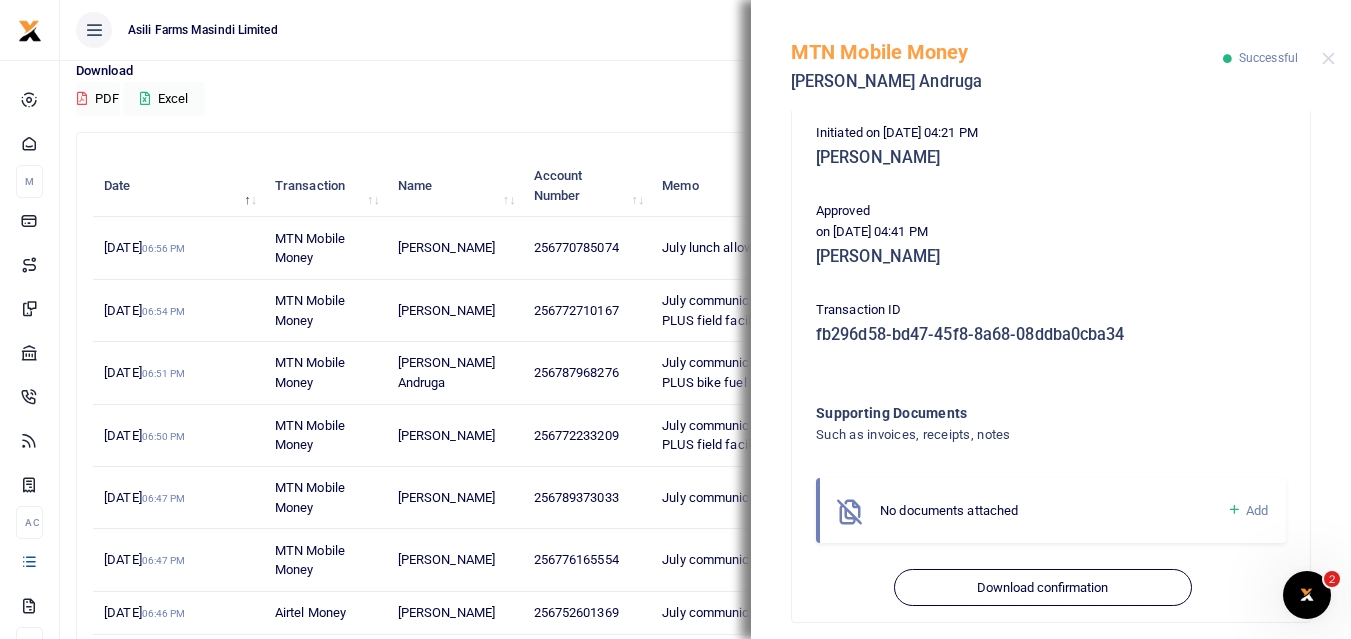 scroll, scrollTop: 424, scrollLeft: 0, axis: vertical 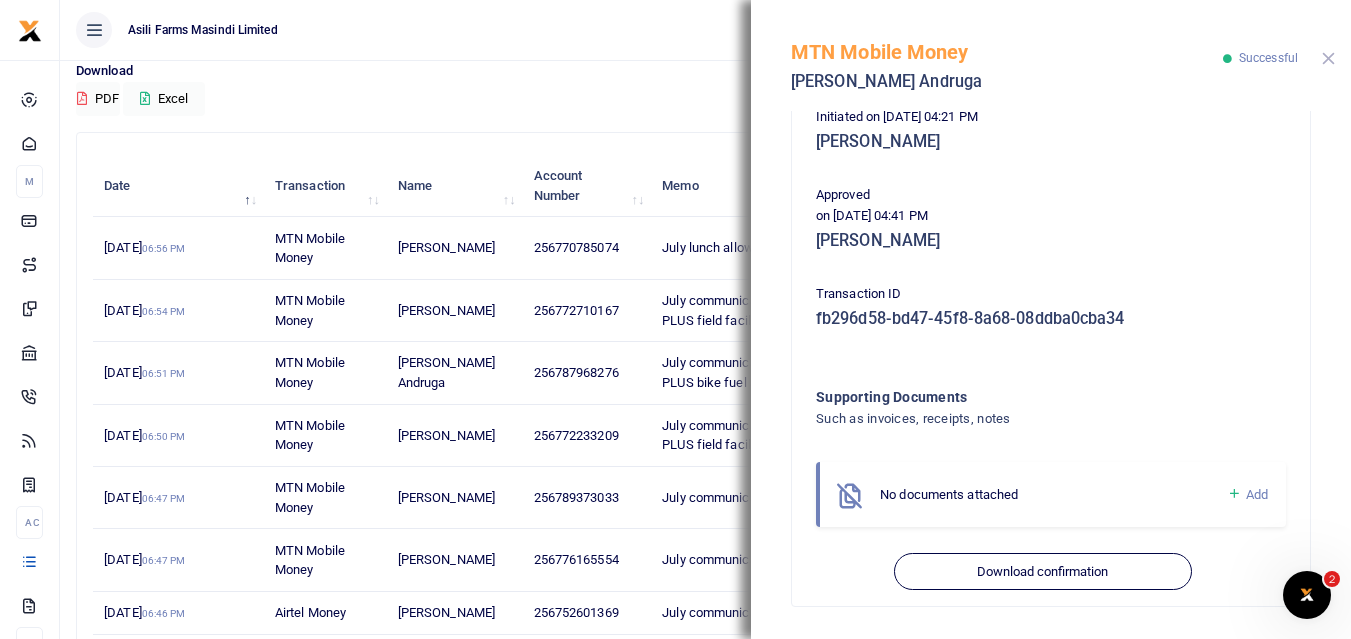click at bounding box center (1328, 58) 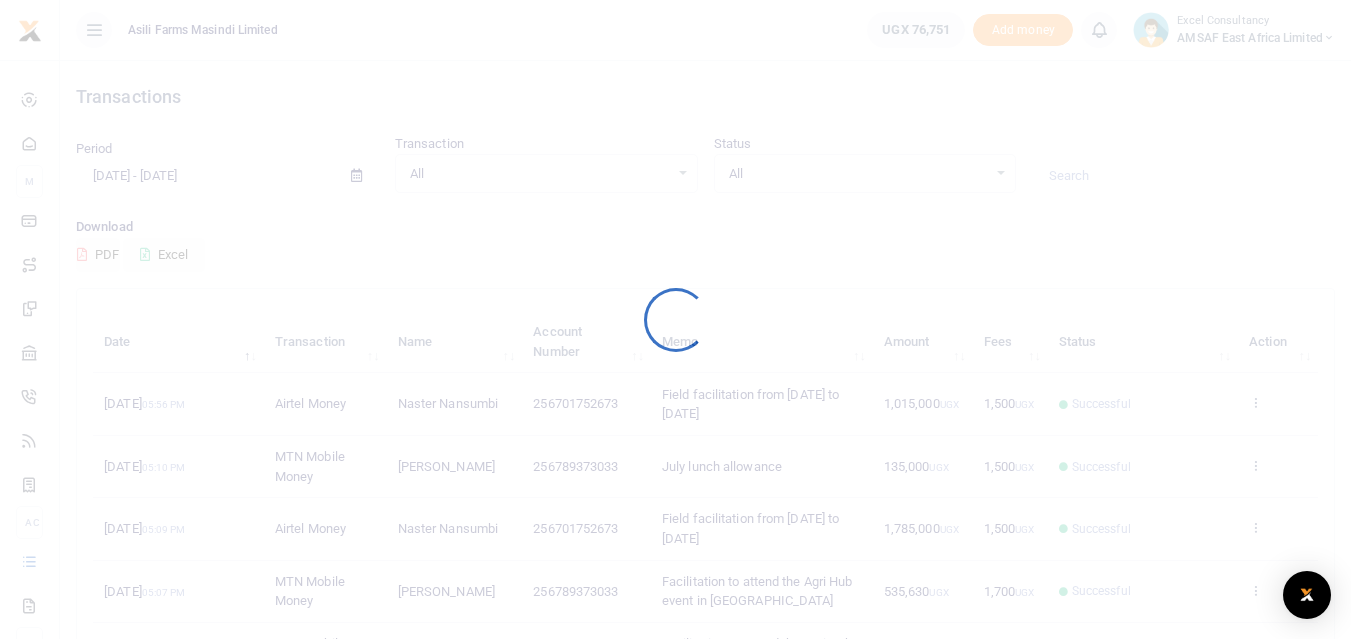 scroll, scrollTop: 0, scrollLeft: 0, axis: both 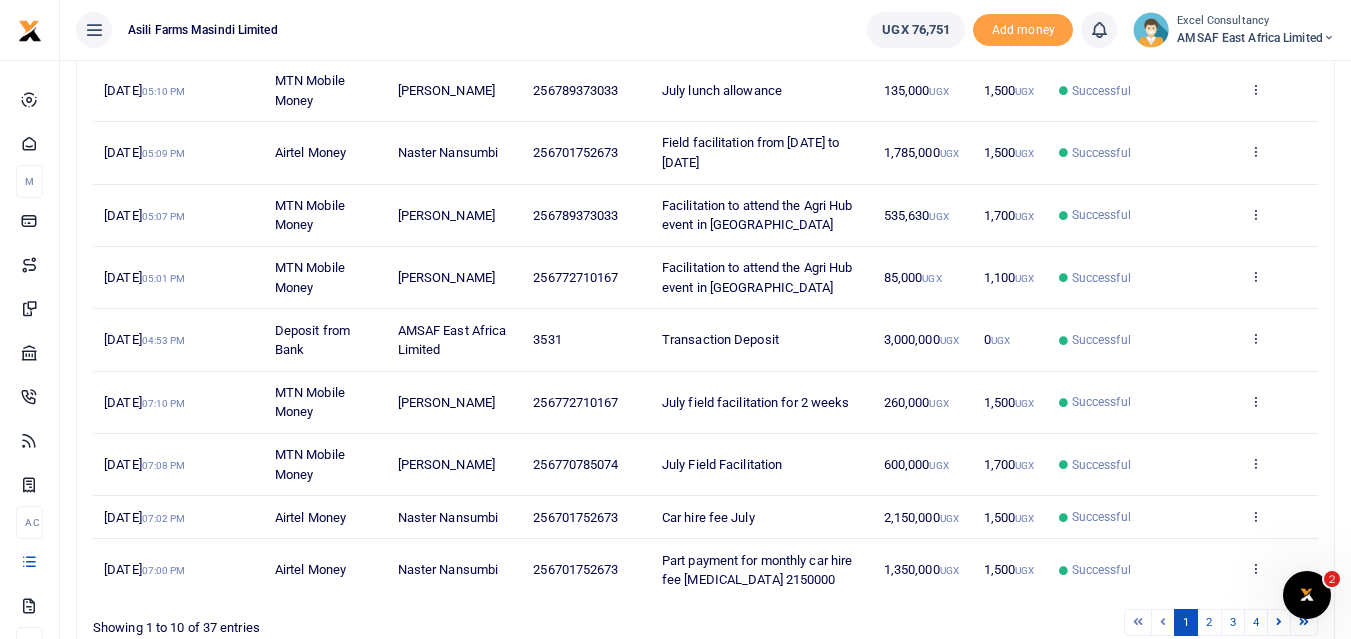 click at bounding box center [1255, 276] 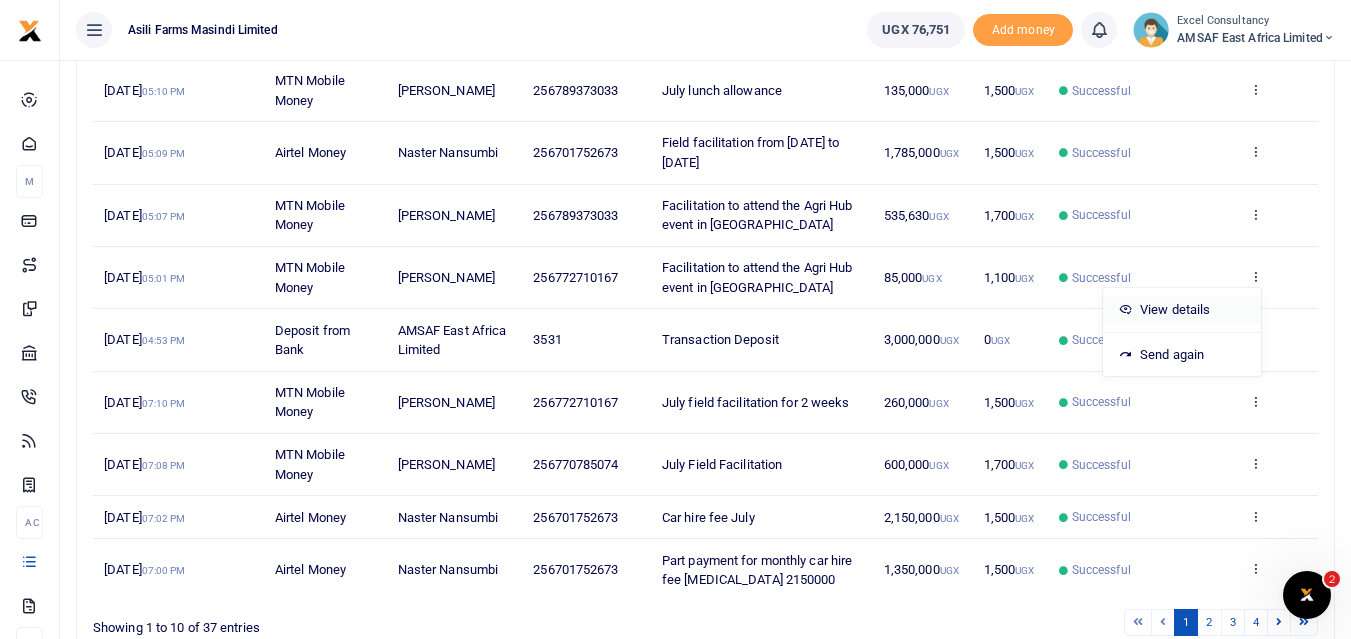 click on "View details" at bounding box center (1182, 310) 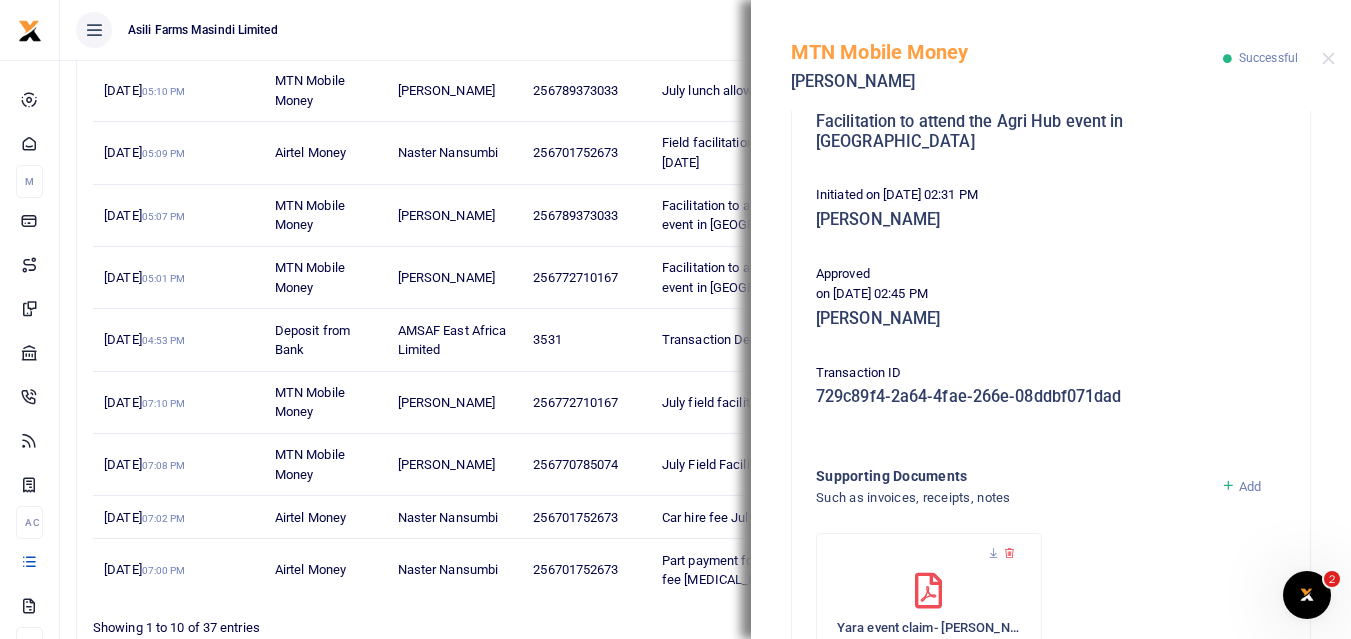 scroll, scrollTop: 510, scrollLeft: 0, axis: vertical 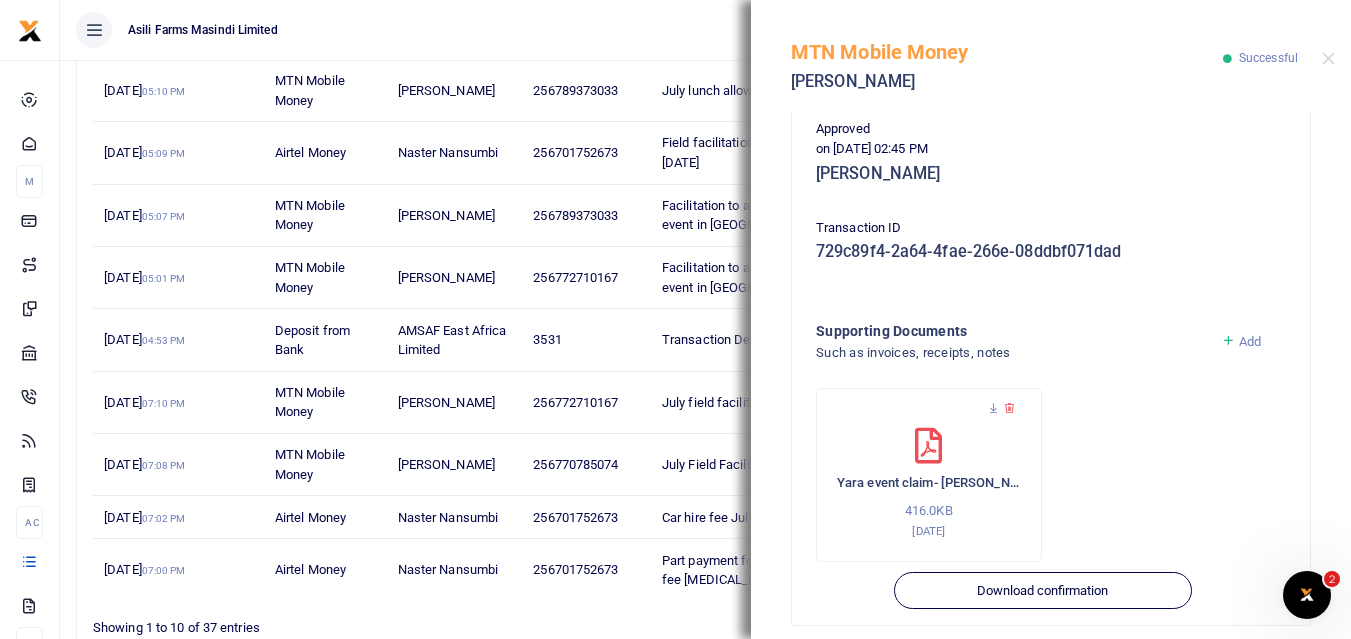 click at bounding box center [929, 419] 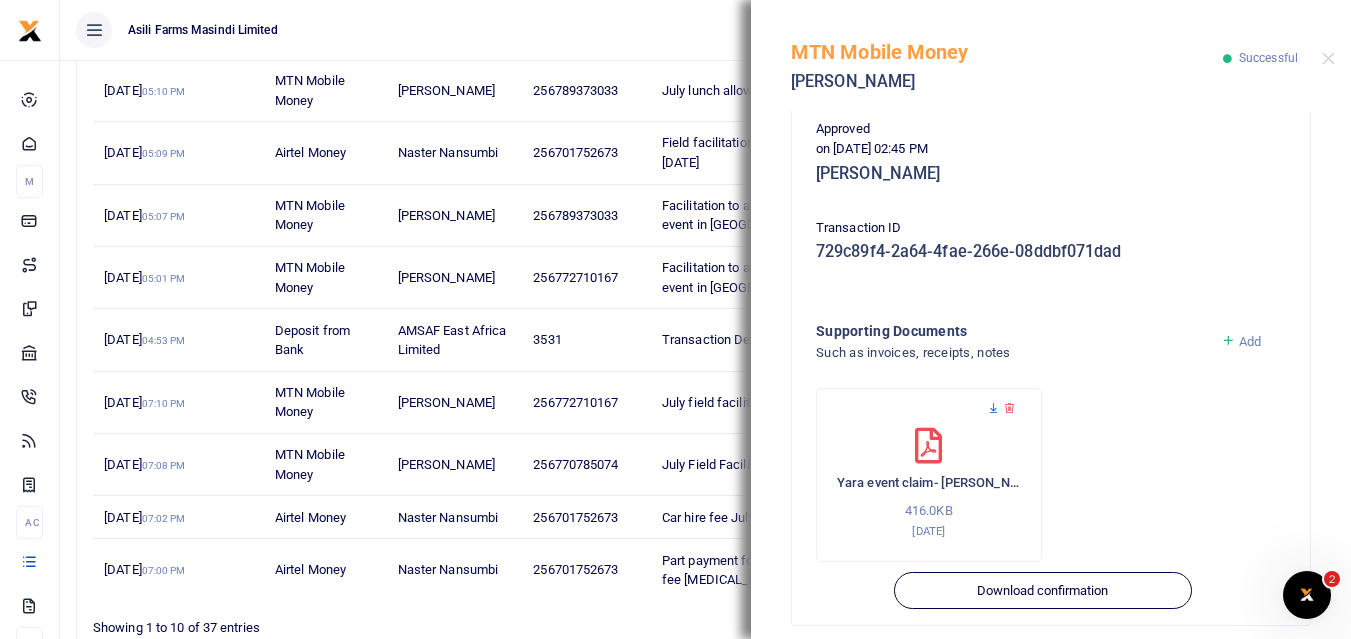 click at bounding box center (993, 408) 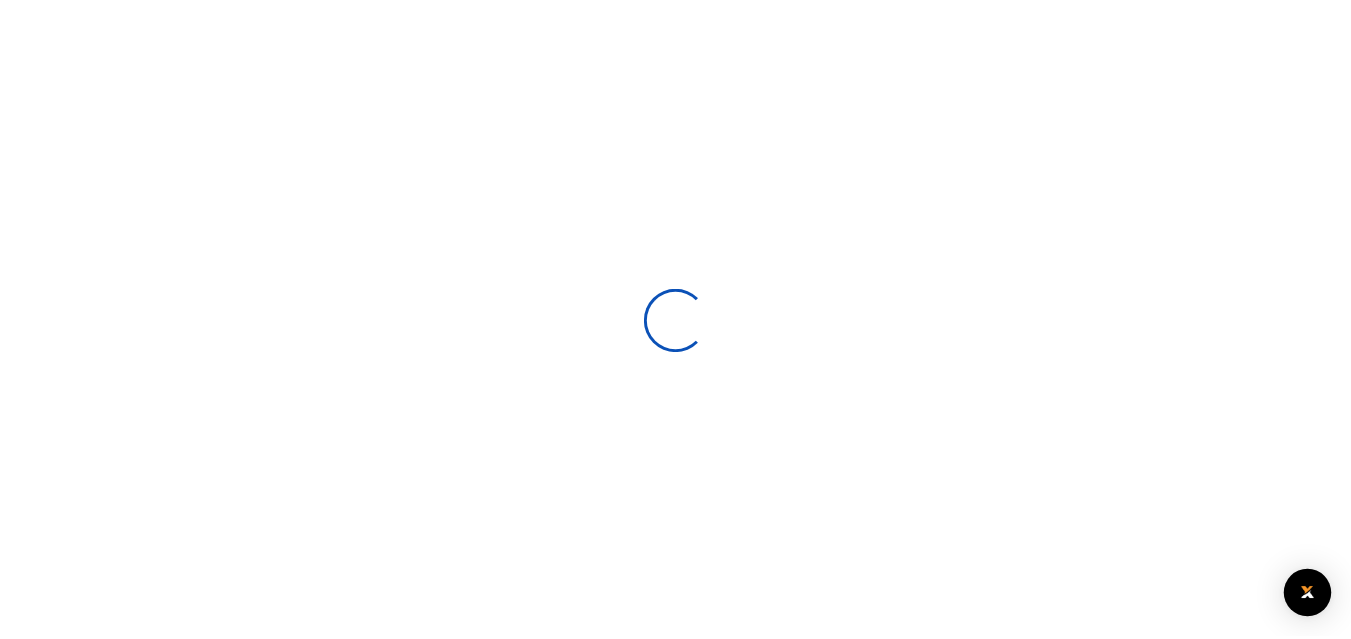 scroll, scrollTop: 0, scrollLeft: 0, axis: both 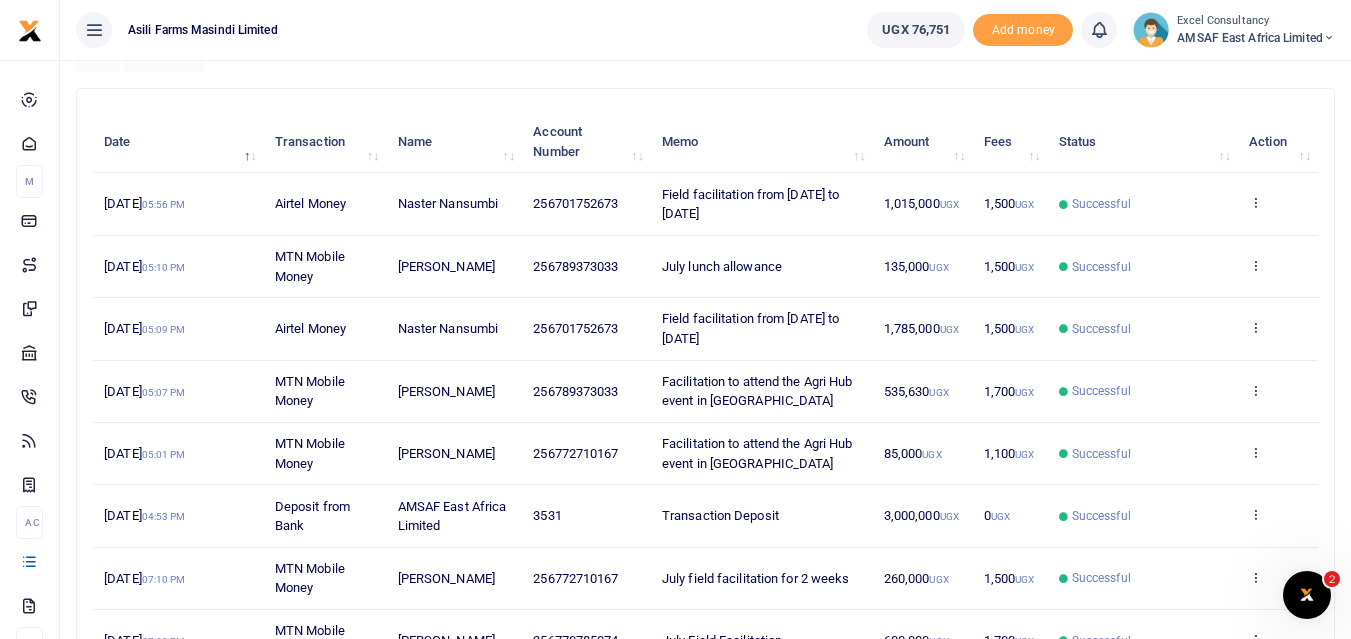click on "View details
Send again" at bounding box center (1278, 454) 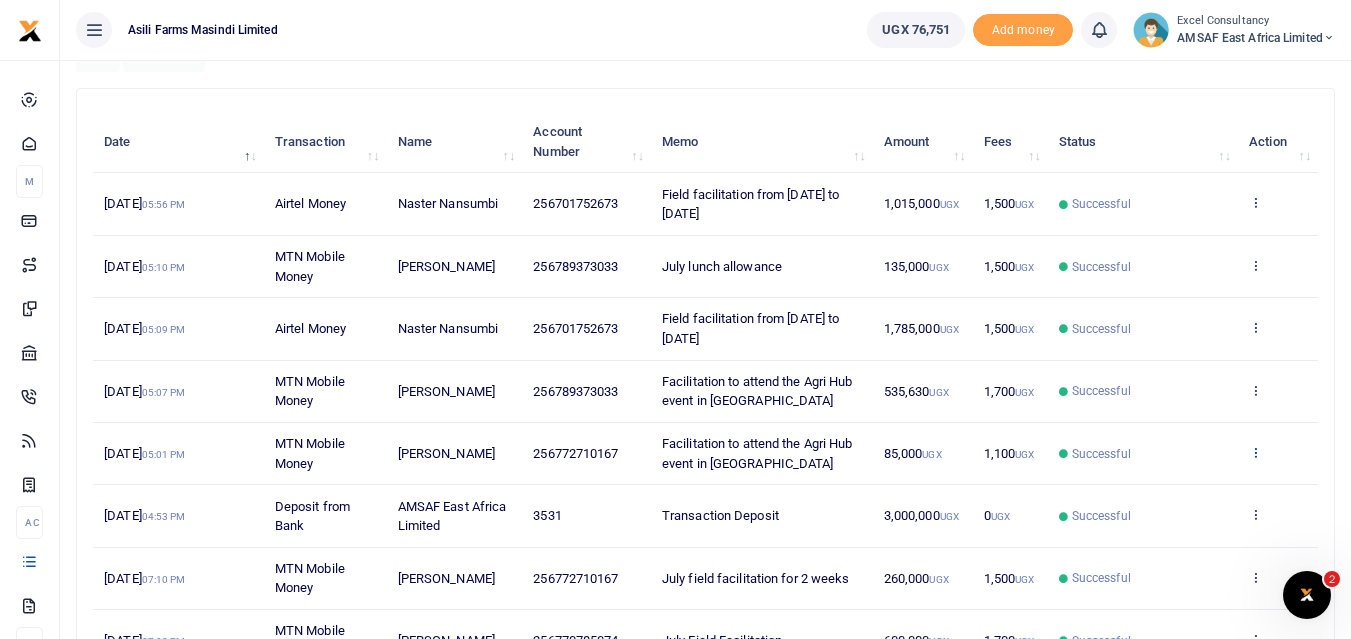 click at bounding box center (1255, 452) 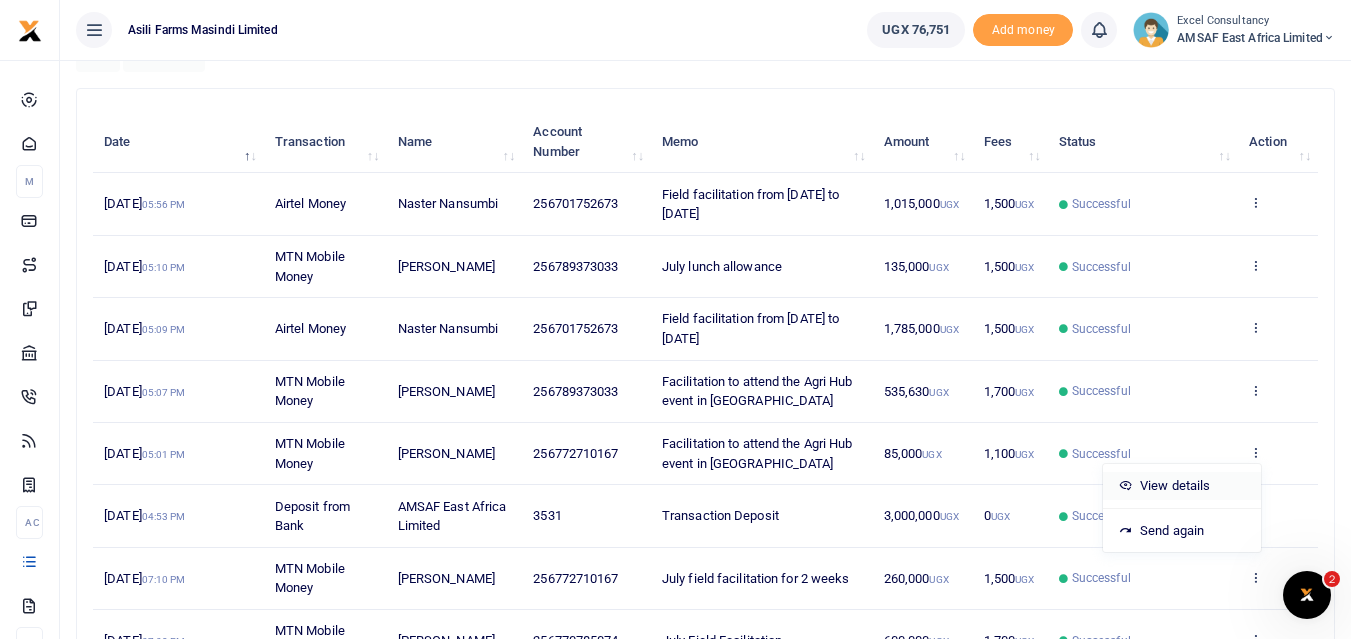 click on "View details" at bounding box center [1182, 486] 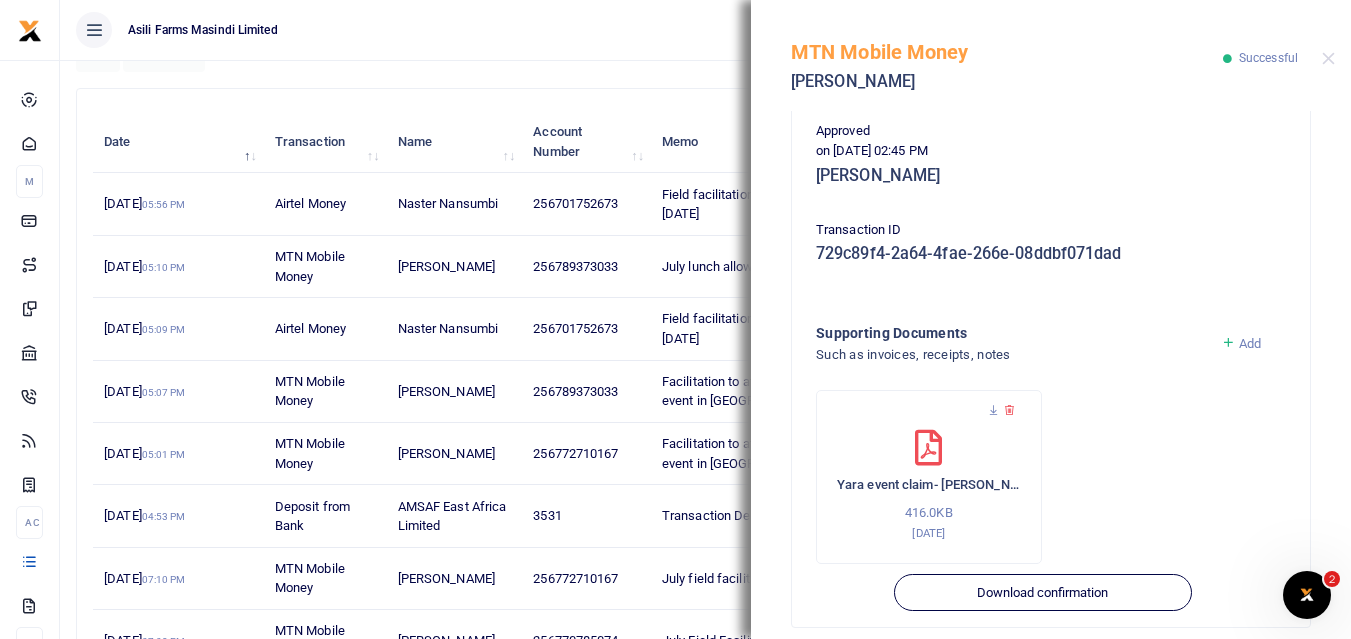 scroll, scrollTop: 510, scrollLeft: 0, axis: vertical 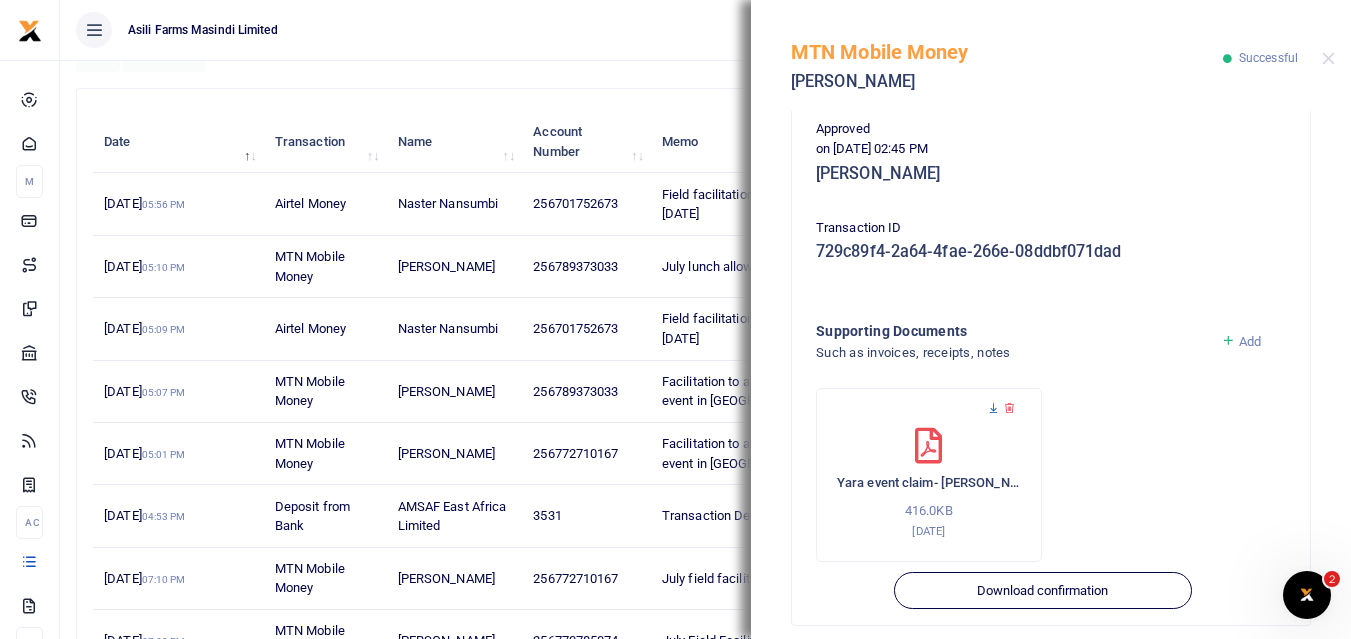 click at bounding box center (993, 408) 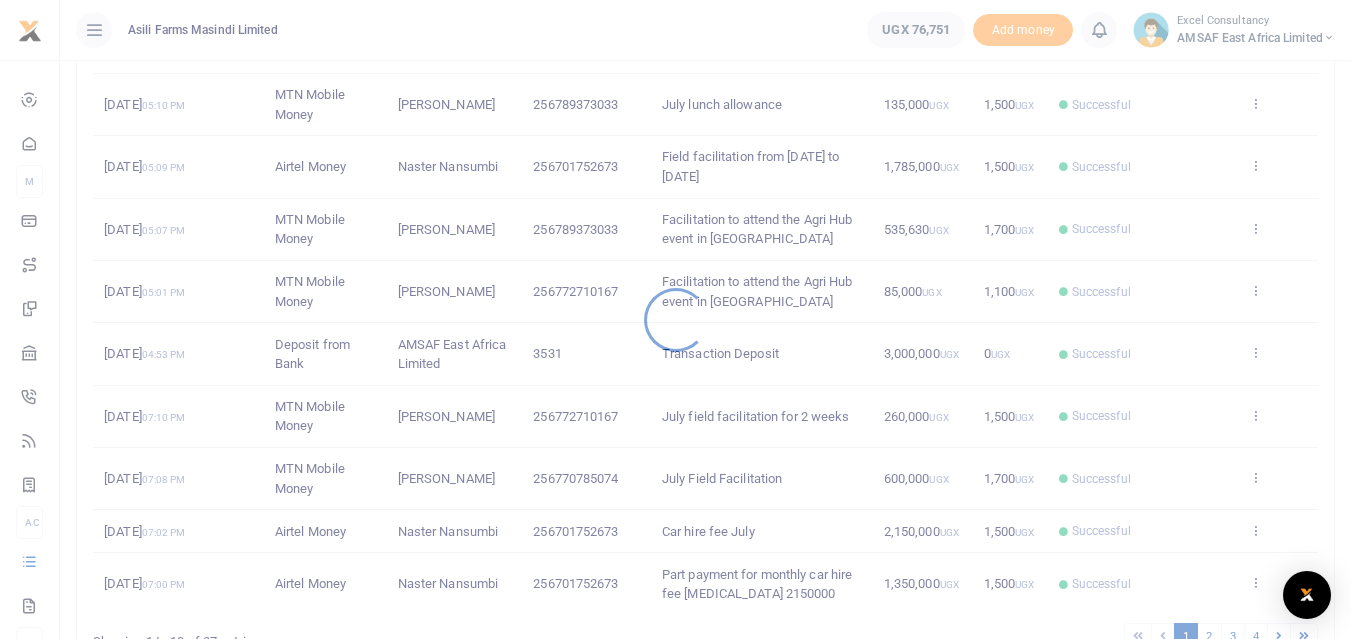 scroll, scrollTop: 476, scrollLeft: 0, axis: vertical 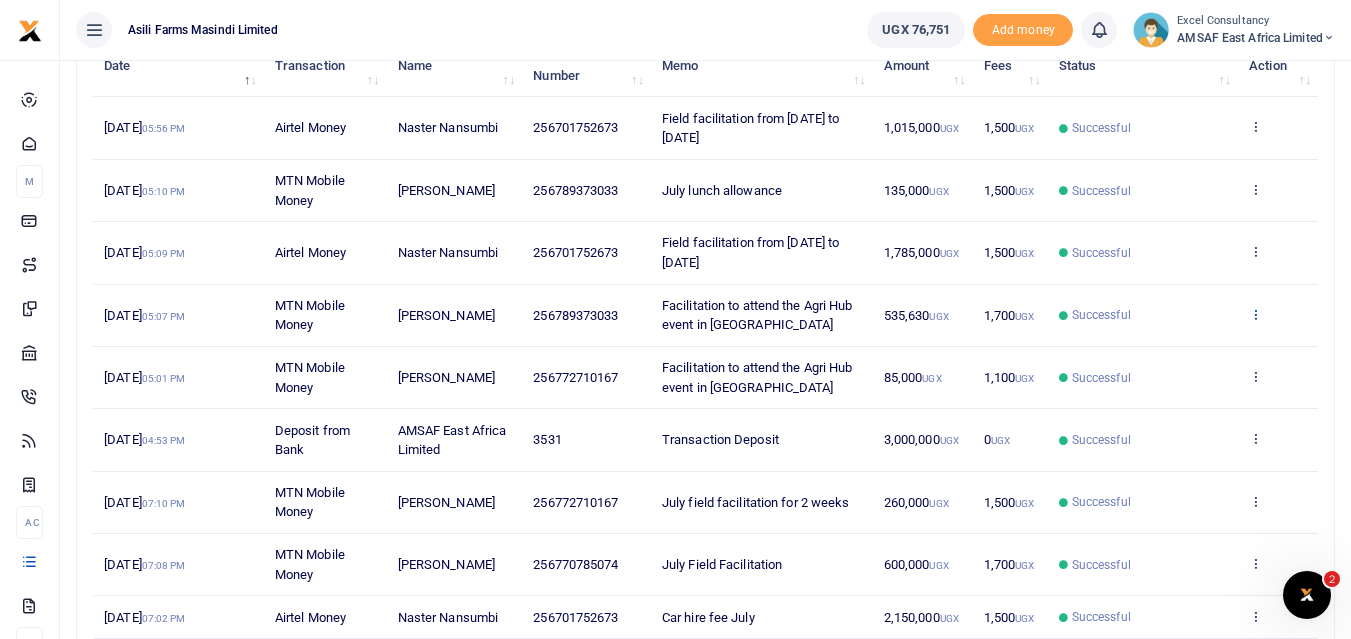 click at bounding box center [1255, 314] 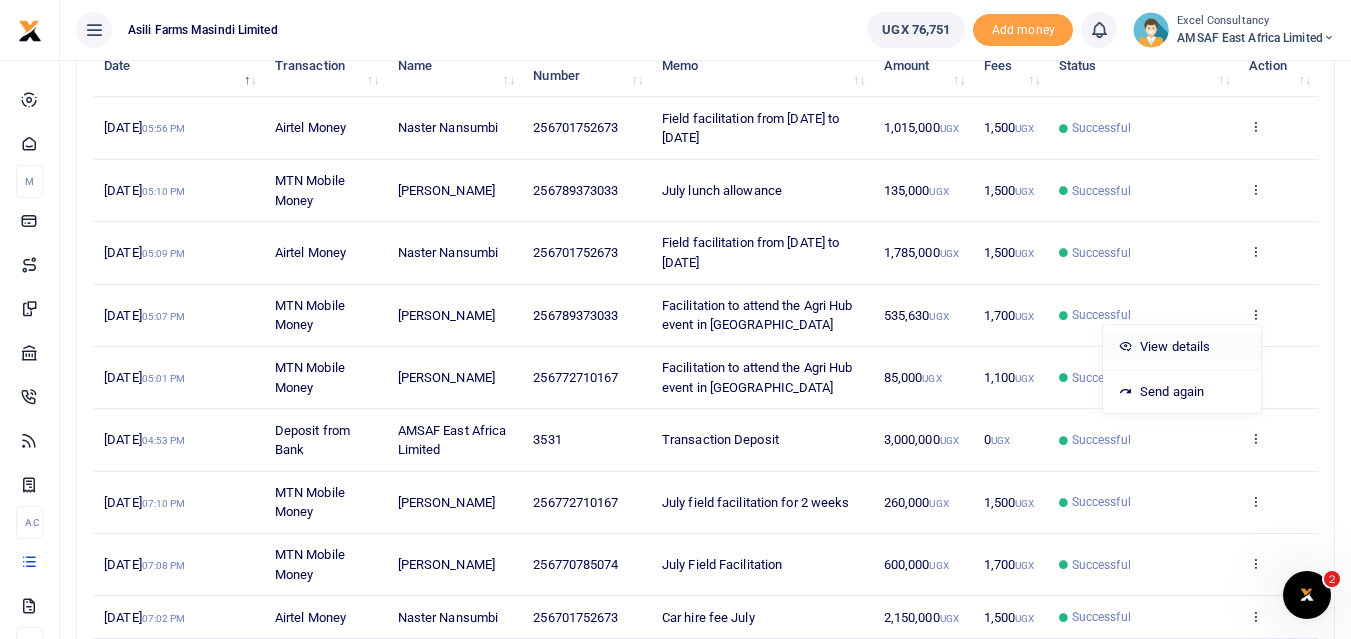 click on "View details" at bounding box center (1182, 347) 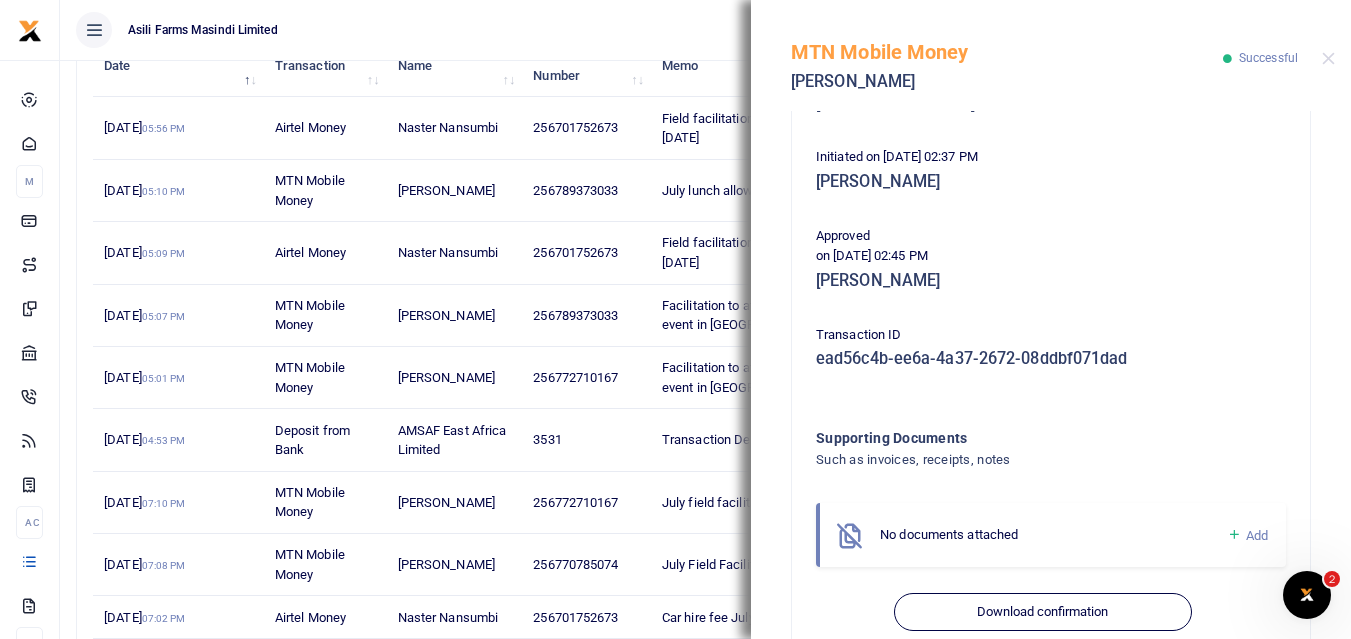 scroll, scrollTop: 424, scrollLeft: 0, axis: vertical 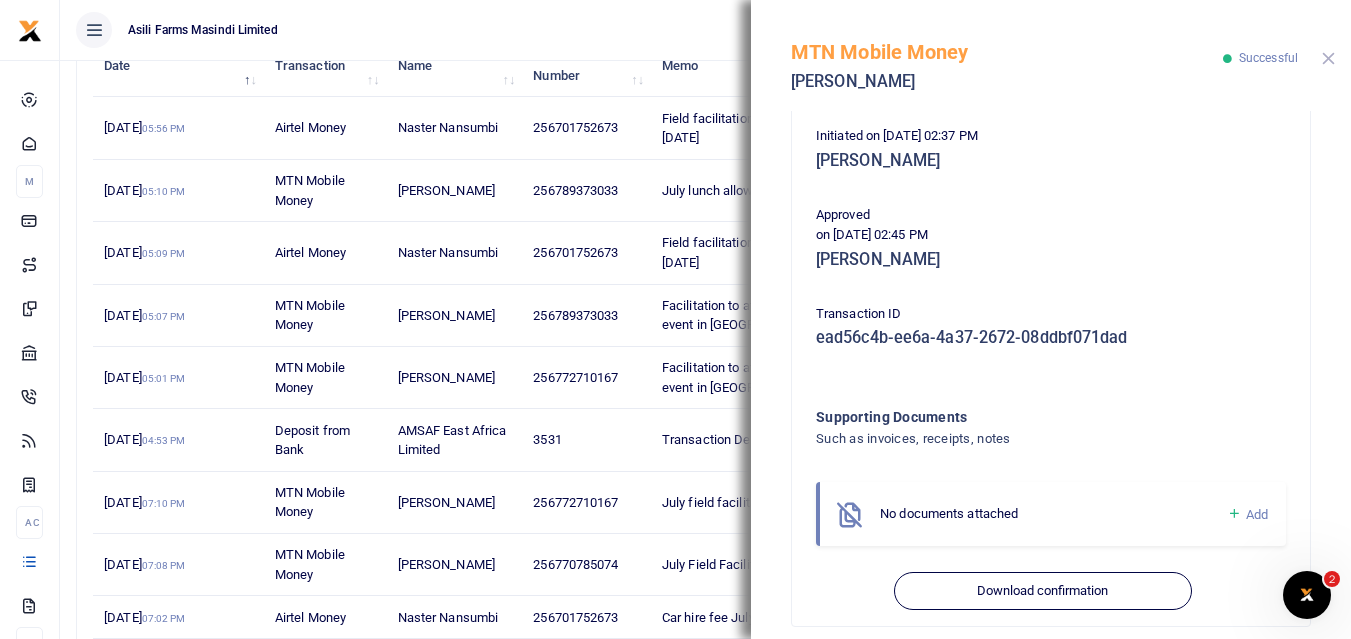 click at bounding box center [1328, 58] 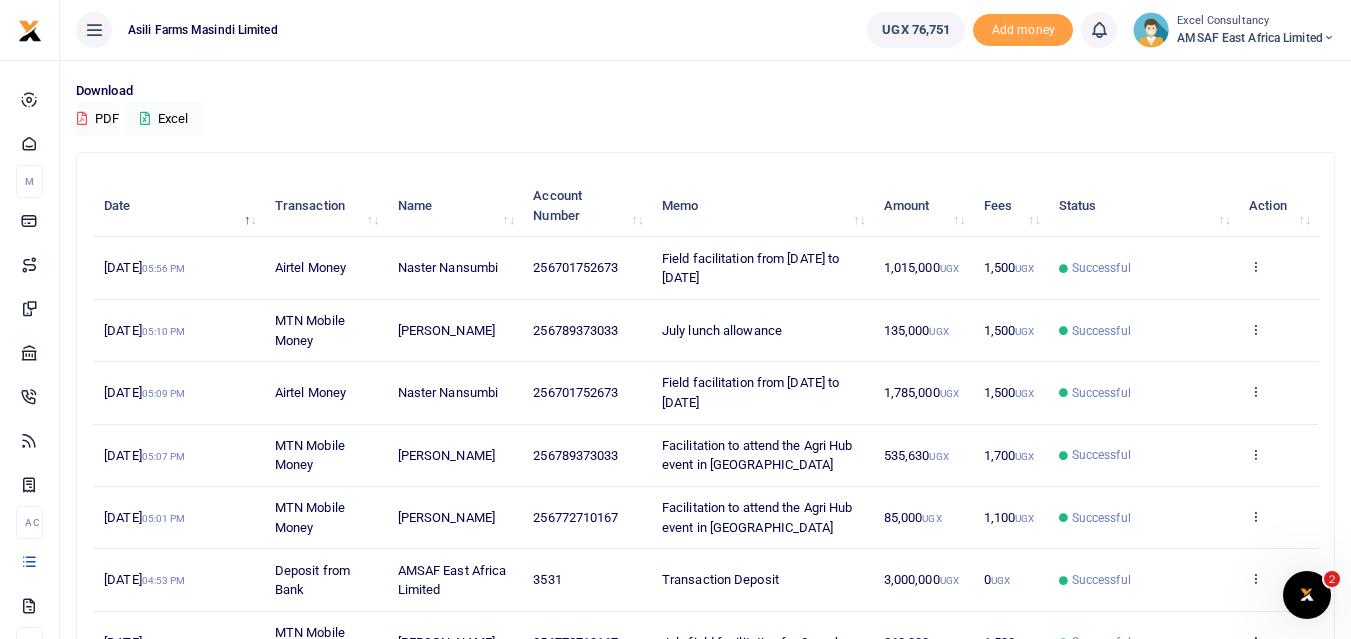 scroll, scrollTop: 0, scrollLeft: 0, axis: both 